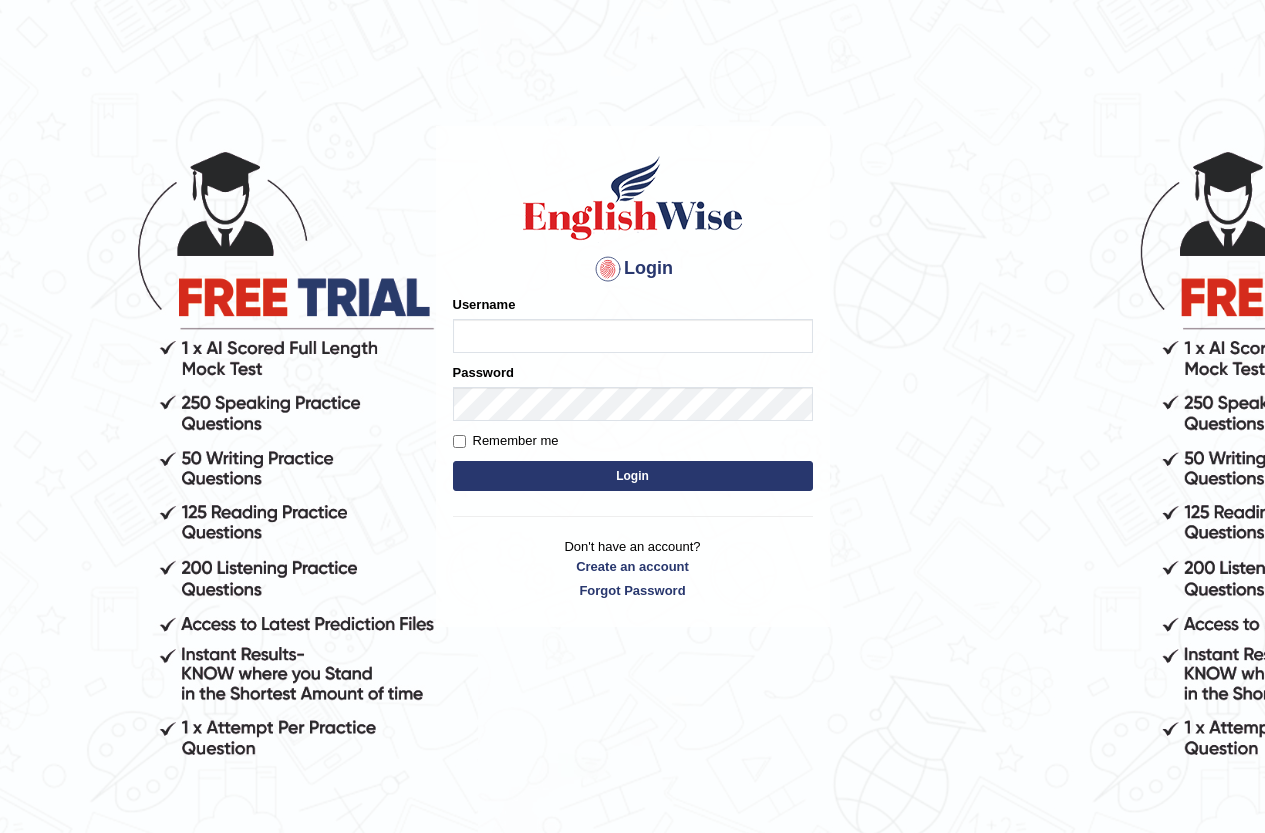 scroll, scrollTop: 0, scrollLeft: 0, axis: both 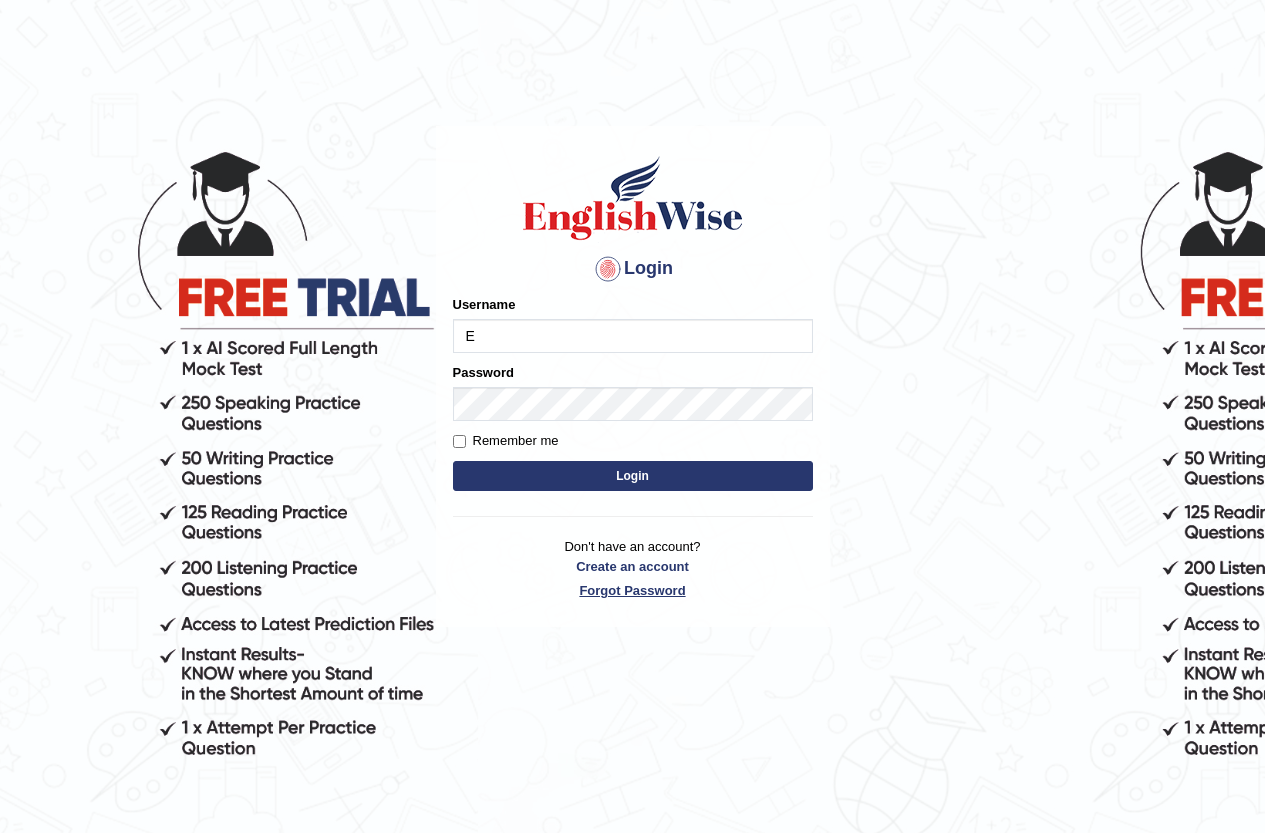 type on "[FIRST]" 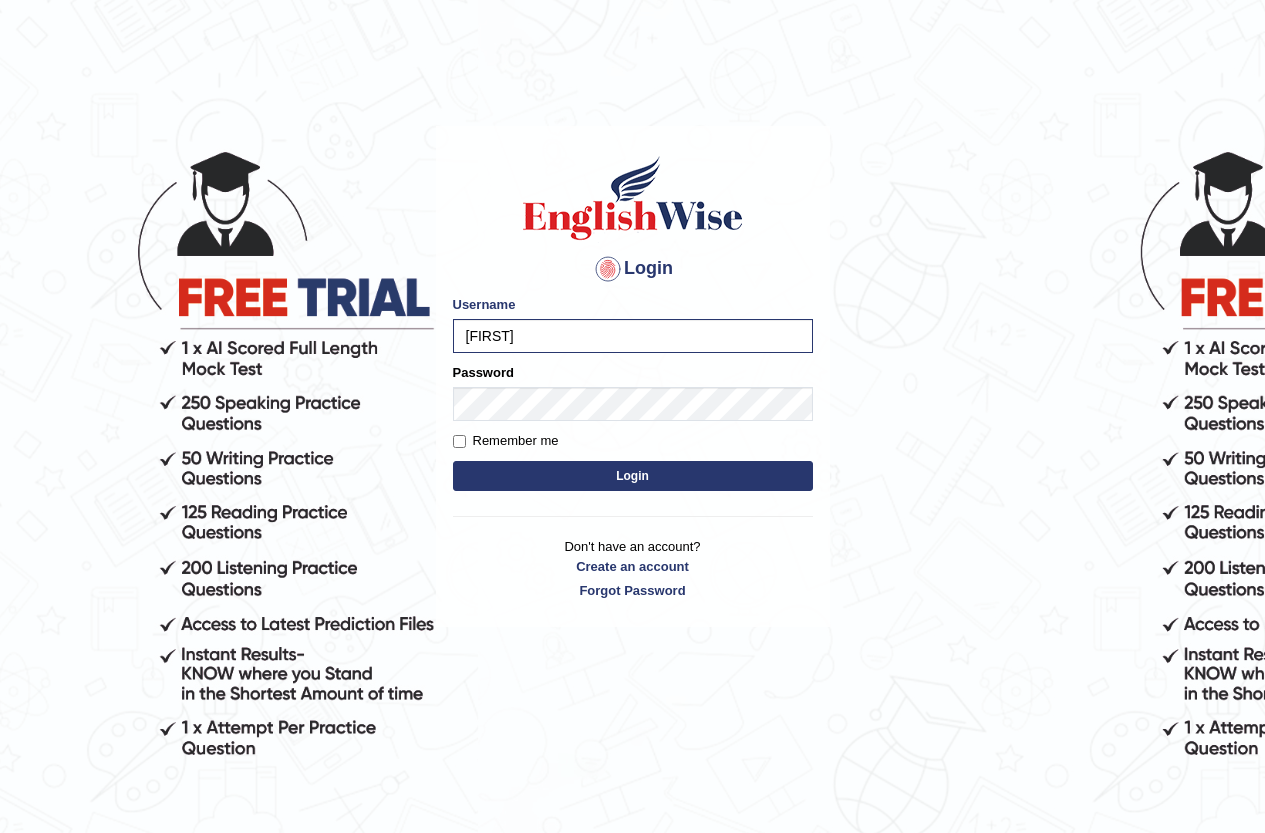 click on "Login" at bounding box center (633, 476) 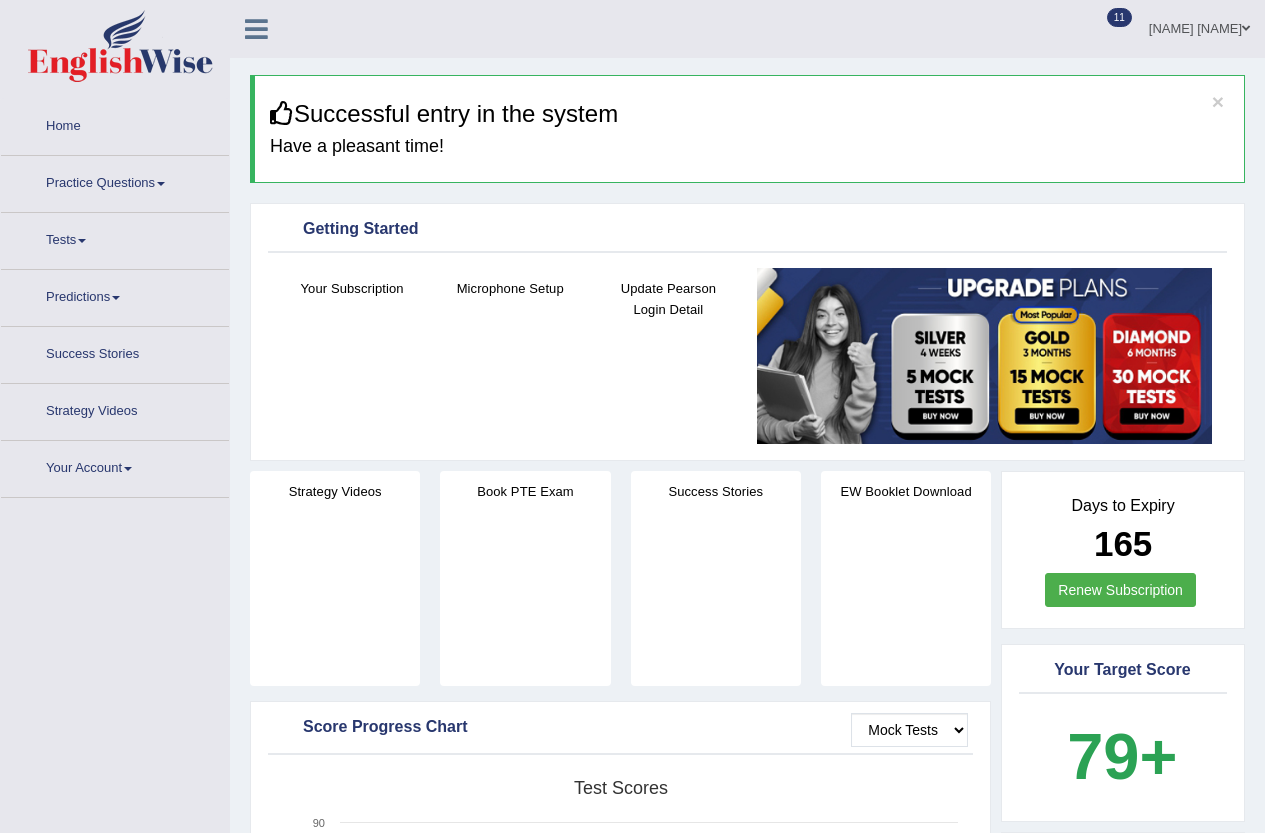 scroll, scrollTop: 0, scrollLeft: 0, axis: both 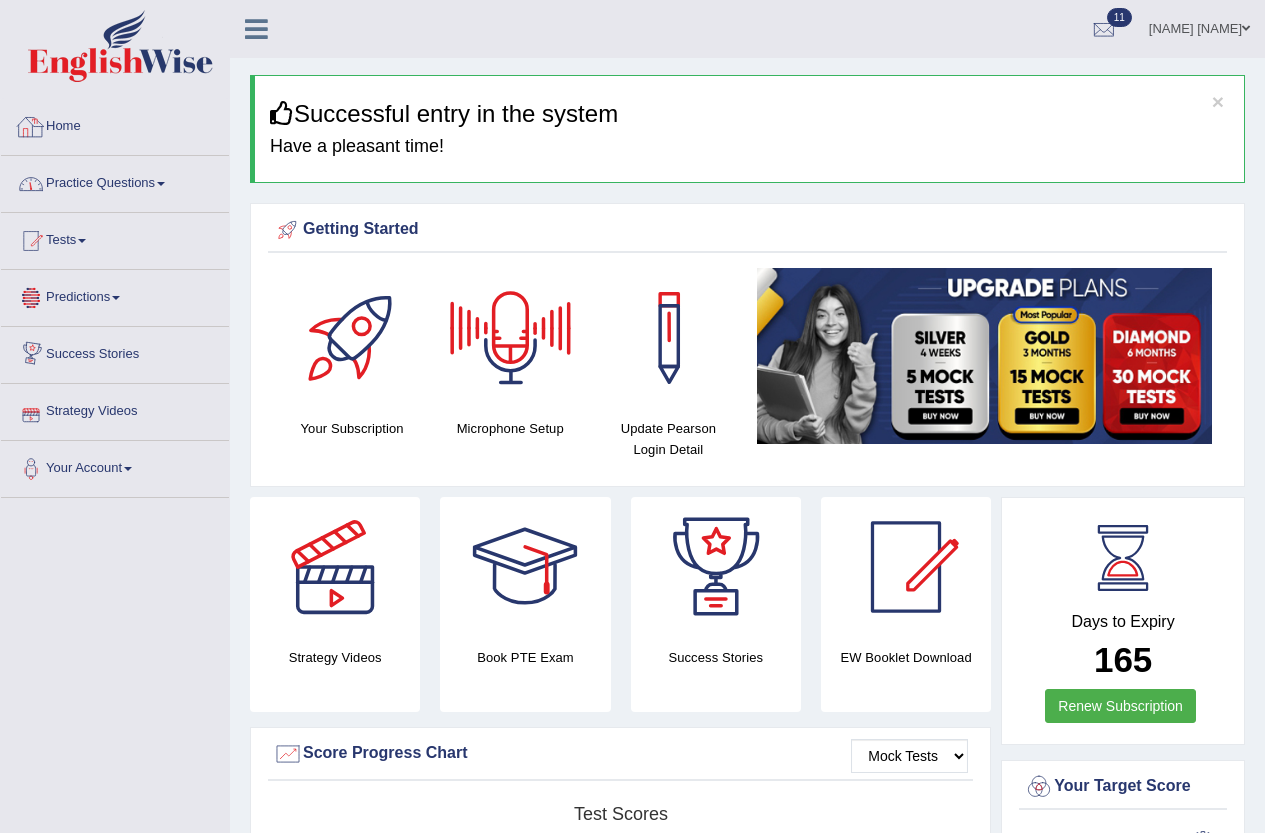 click on "Practice Questions" at bounding box center [115, 181] 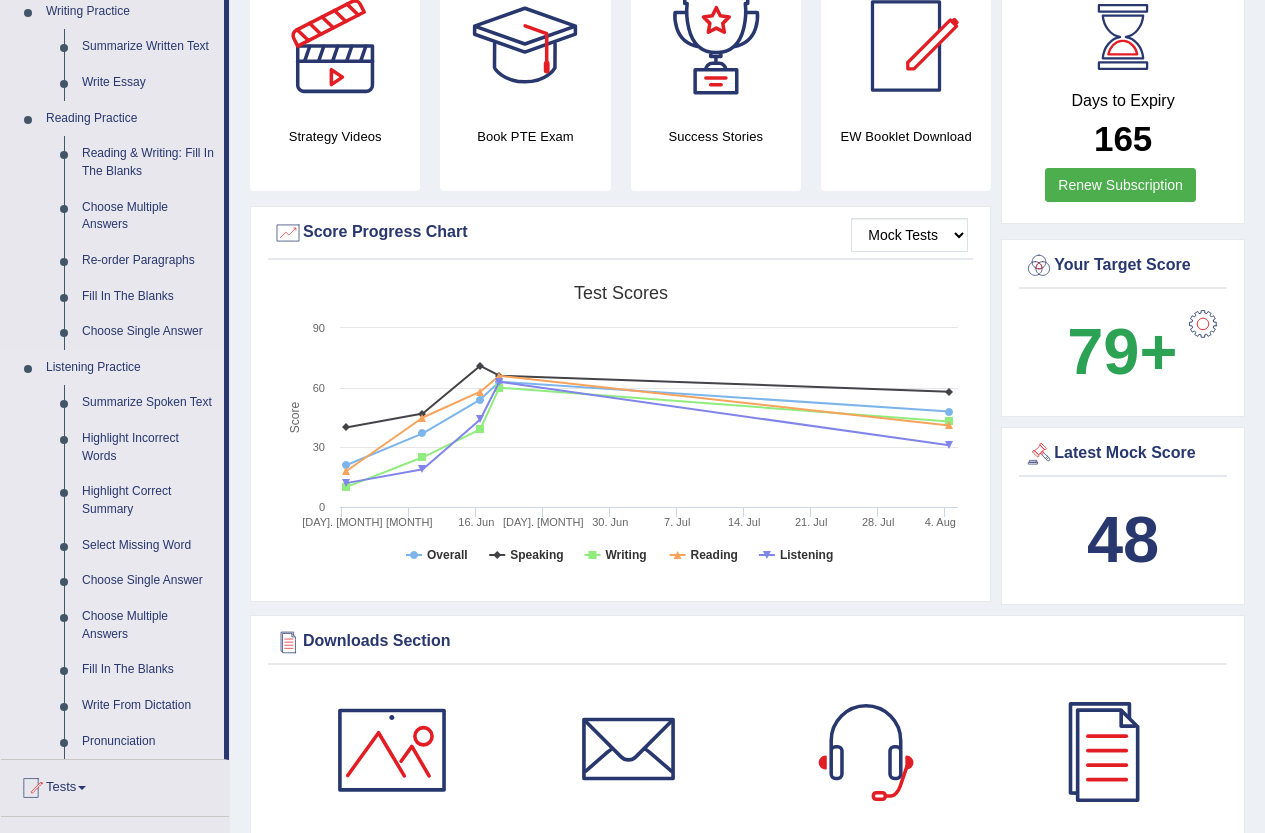 scroll, scrollTop: 700, scrollLeft: 0, axis: vertical 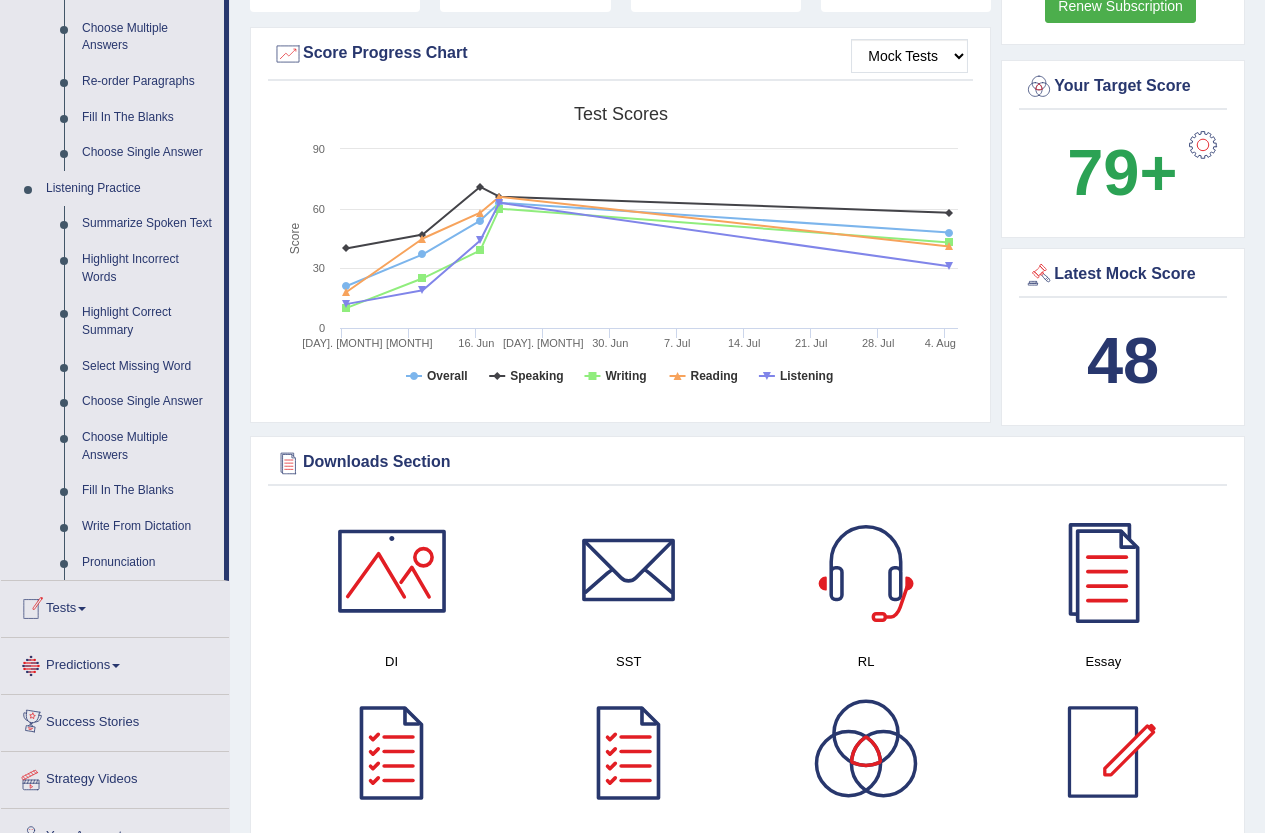 click on "Tests" at bounding box center (115, 606) 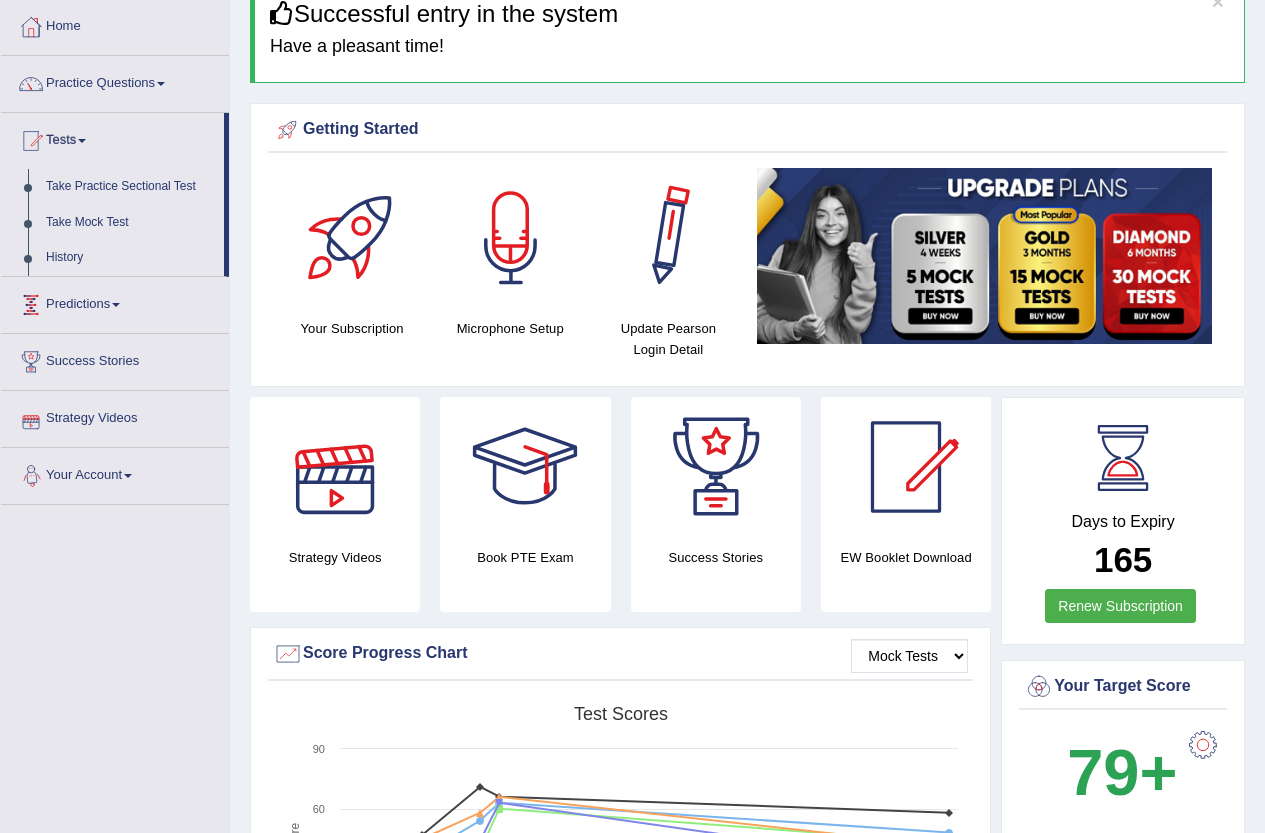 scroll, scrollTop: 0, scrollLeft: 0, axis: both 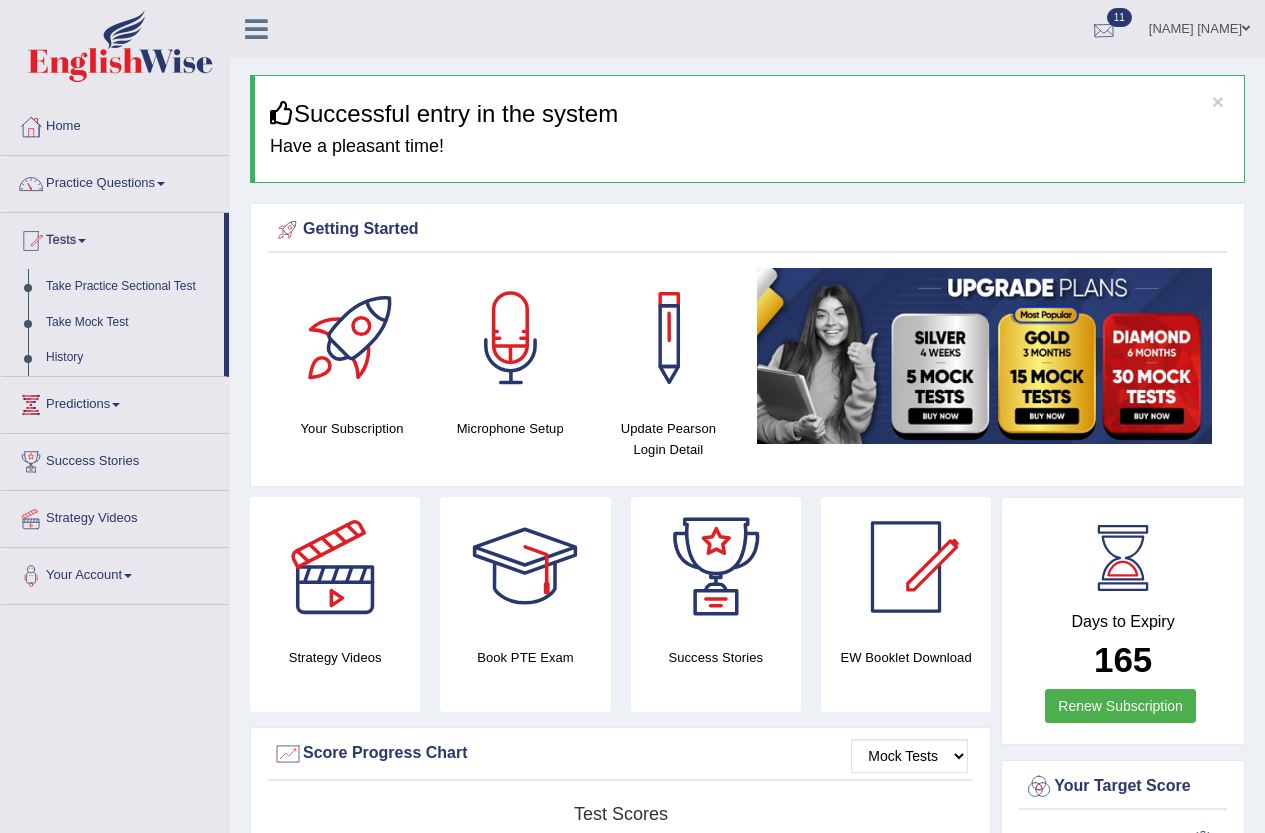 click at bounding box center [1104, 30] 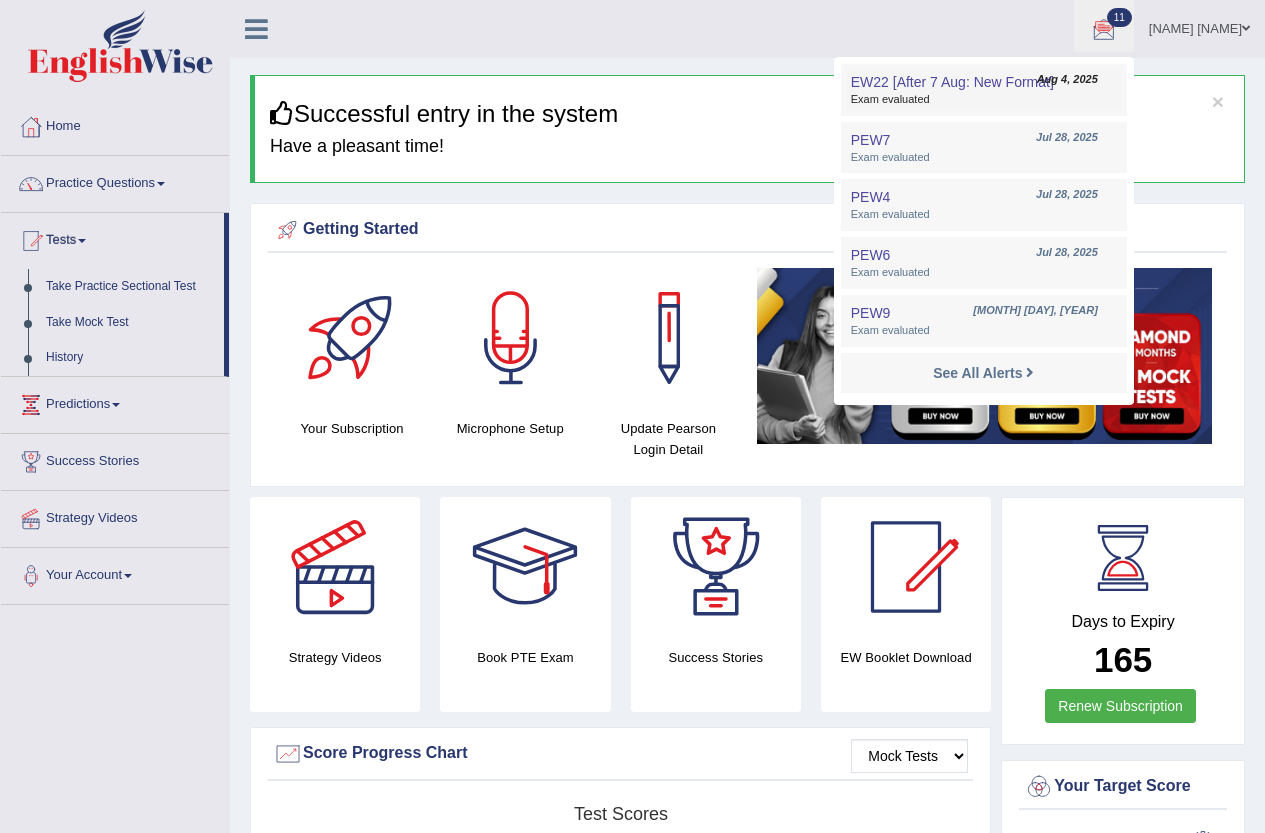click on "EW22 [After 7 Aug: New Format]" at bounding box center (952, 82) 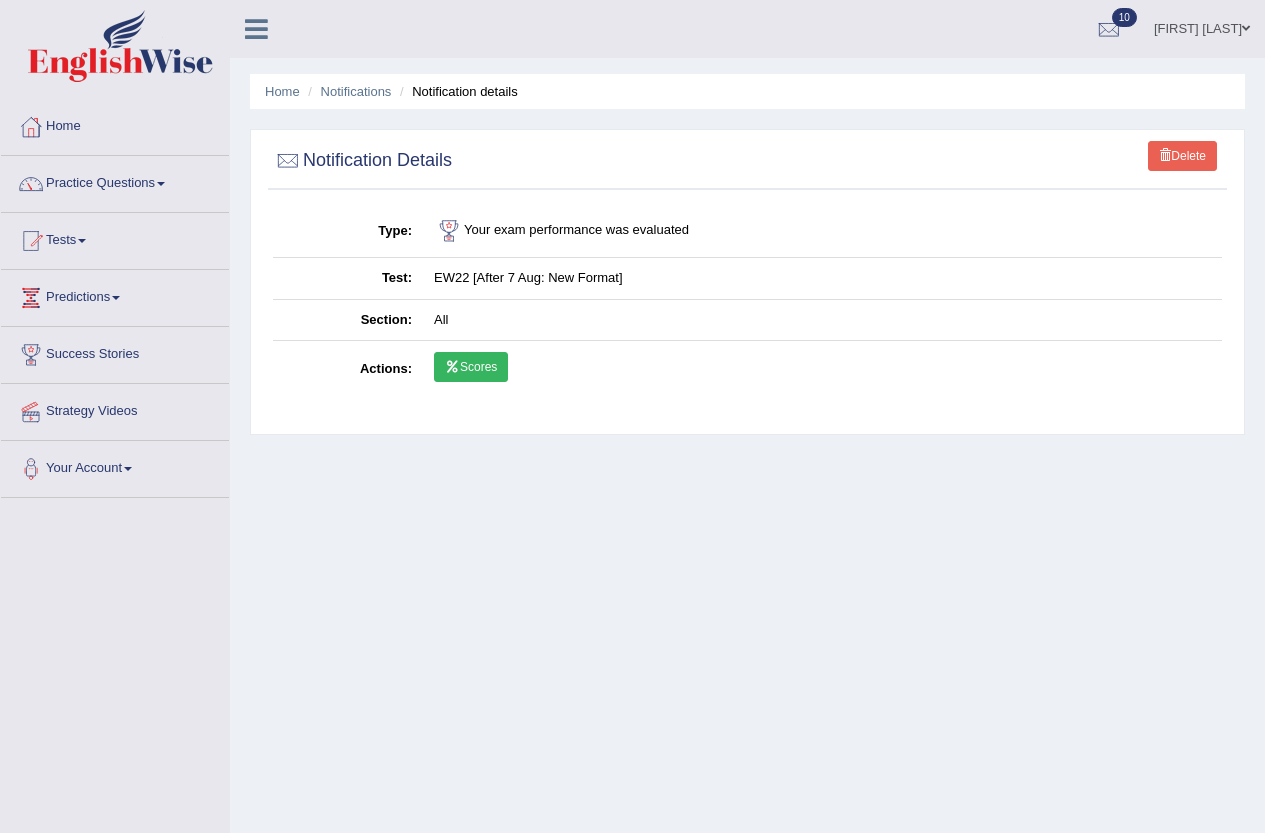 scroll, scrollTop: 0, scrollLeft: 0, axis: both 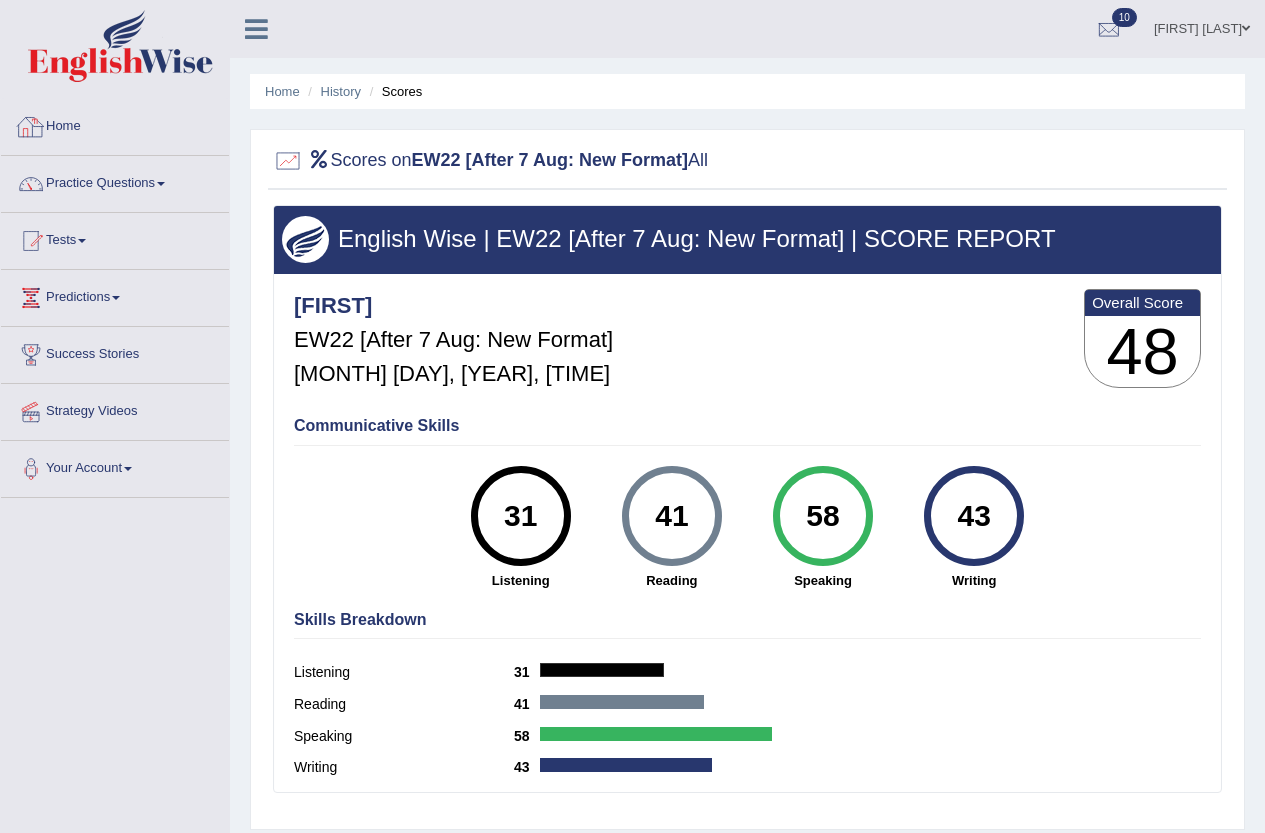 click on "Home" at bounding box center (115, 124) 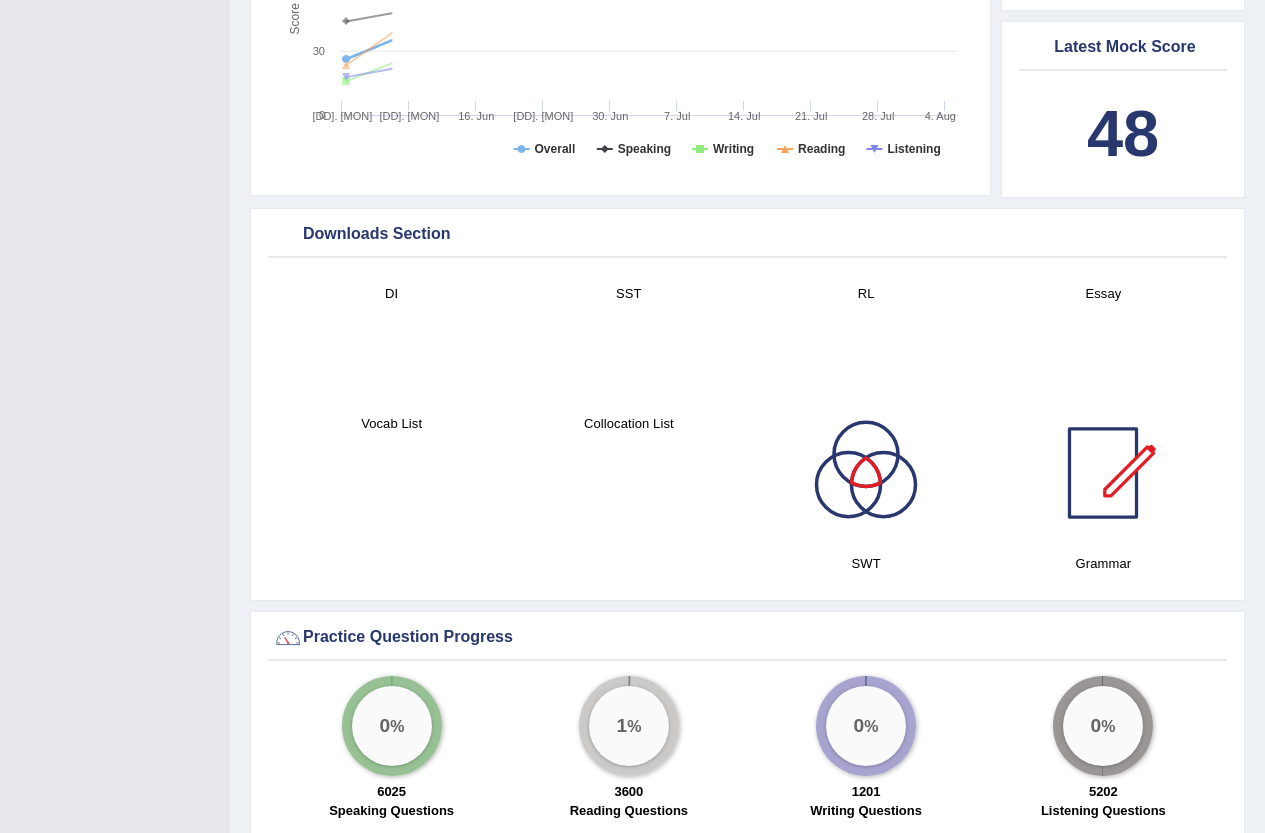 scroll, scrollTop: 800, scrollLeft: 0, axis: vertical 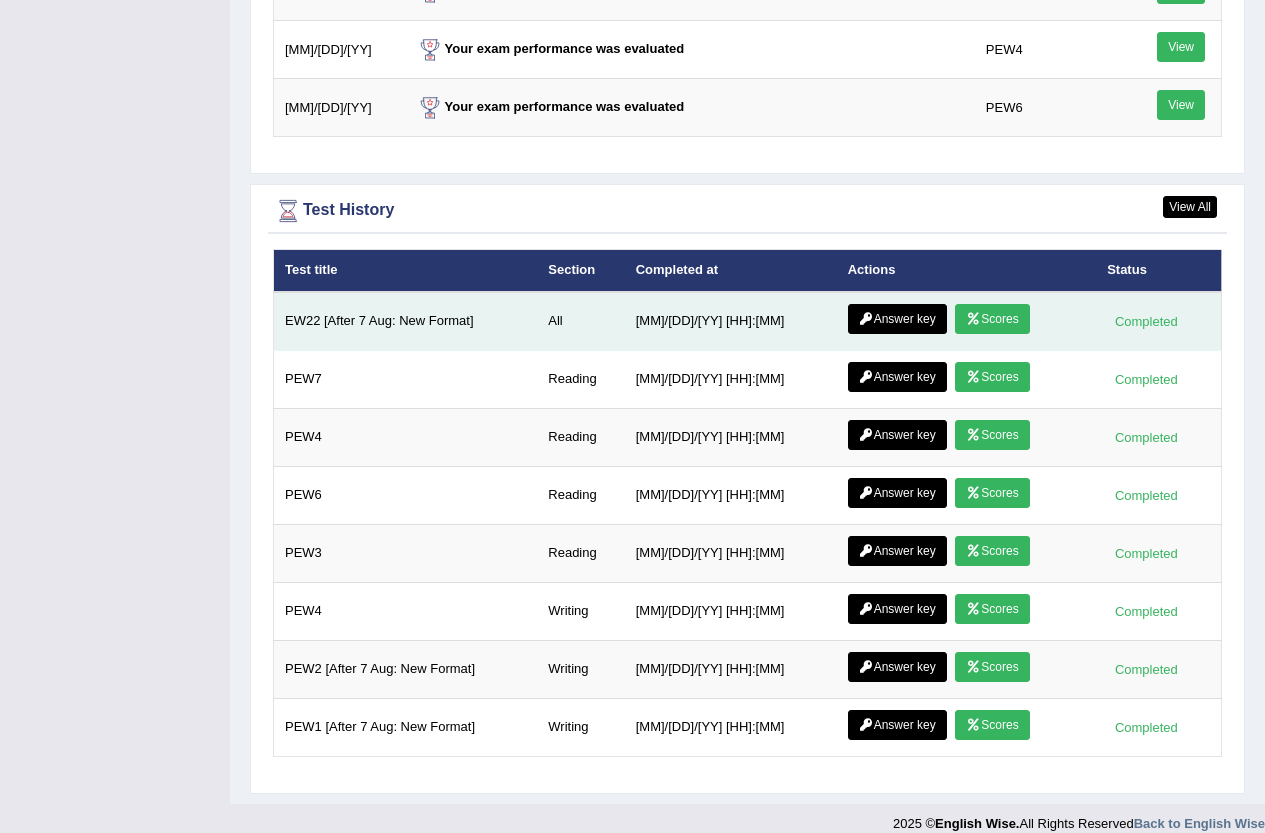 click on "Answer key" at bounding box center (897, 319) 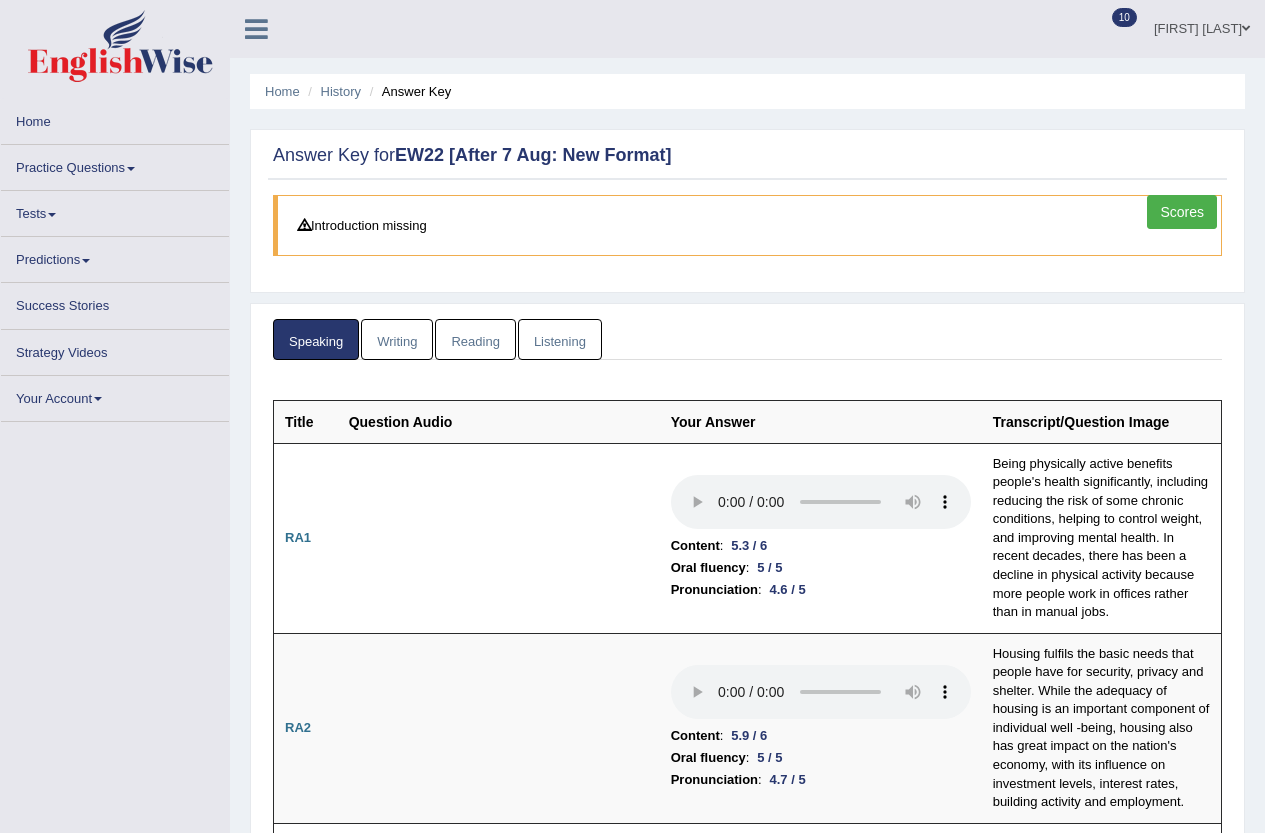 scroll, scrollTop: 0, scrollLeft: 0, axis: both 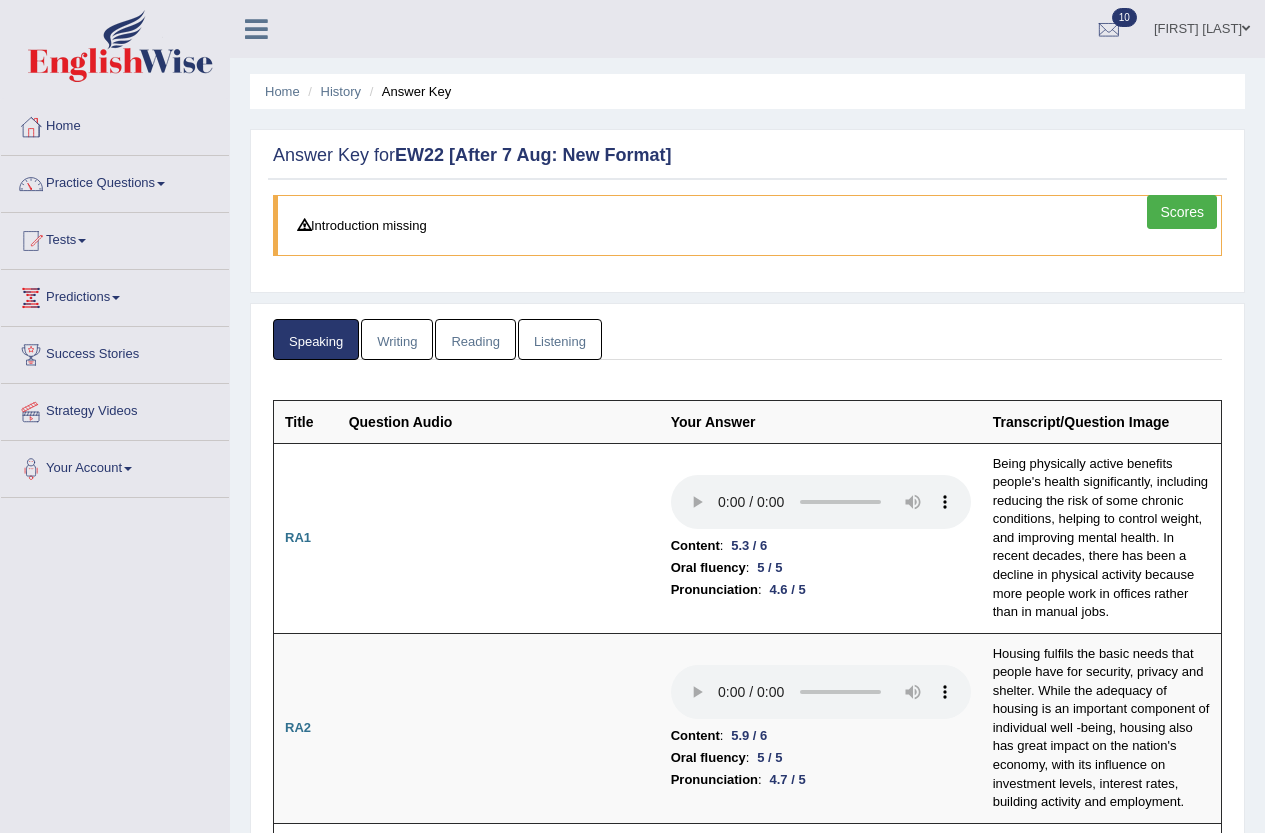 click on "Speaking
Writing
Reading
Listening" at bounding box center [747, 339] 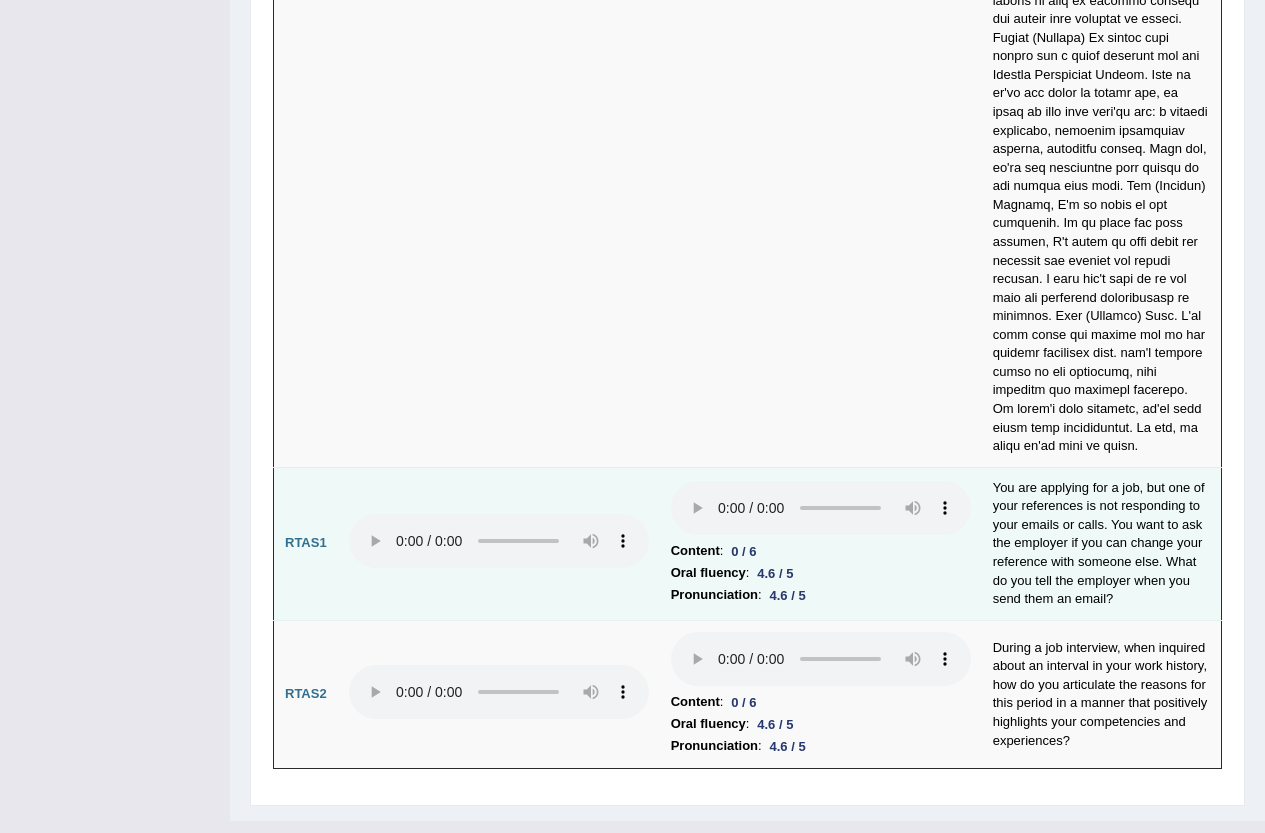 scroll, scrollTop: 7904, scrollLeft: 0, axis: vertical 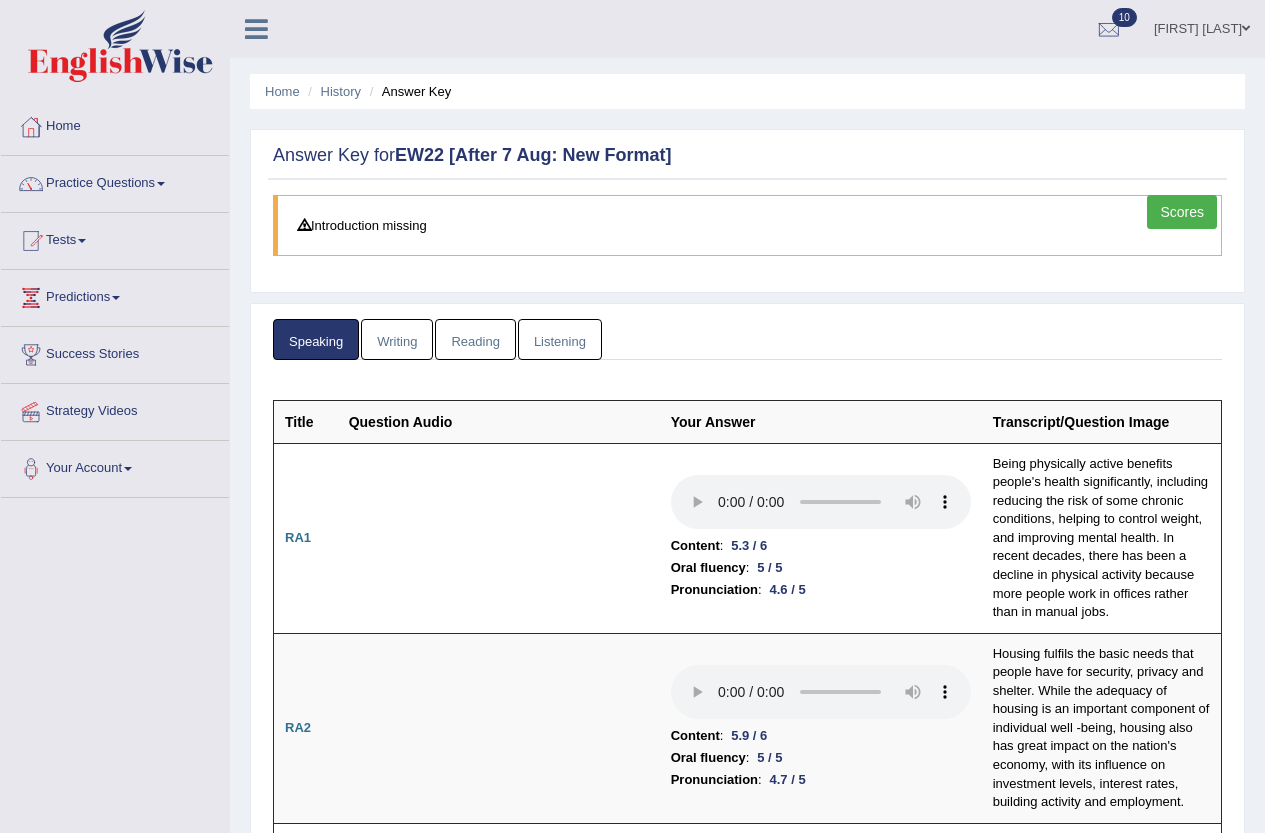 click on "Writing" at bounding box center (397, 339) 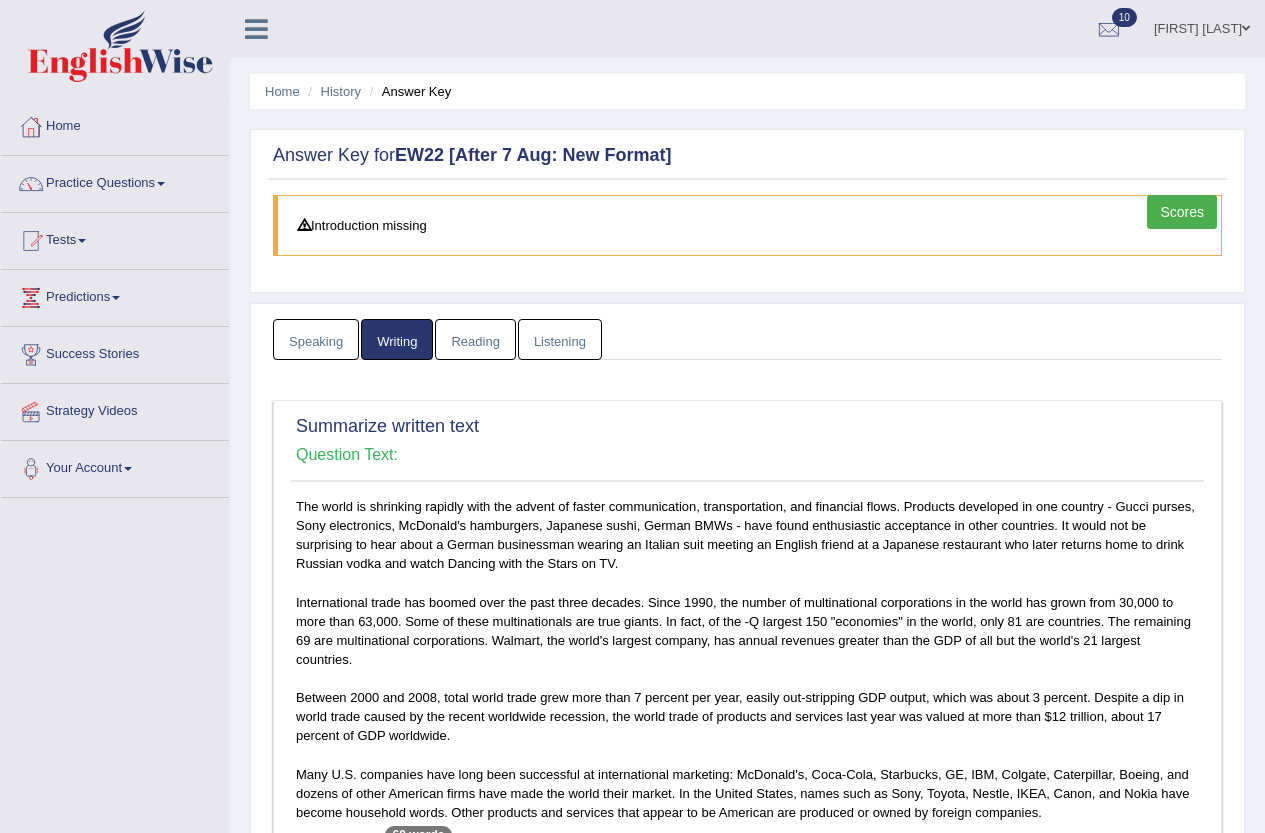 click on "Speaking
Writing
Reading
Listening
Title Question Audio Your Answer Transcript/Question Image RA1
Content  :  5.3 / 6
Oral fluency  :  5 / 5
Pronunciation  :  4.6 / 5
Being physically active benefits people's health significantly, including reducing the risk of some chronic conditions, helping to control weight, and improving mental health. In recent decades, there has been a decline in physical activity because more people work in offices rather than in manual jobs. RA2
Content  :  5.9 / 6
Oral fluency  :  5 / 5
Pronunciation  :  4.7 / 5" at bounding box center [747, 1262] 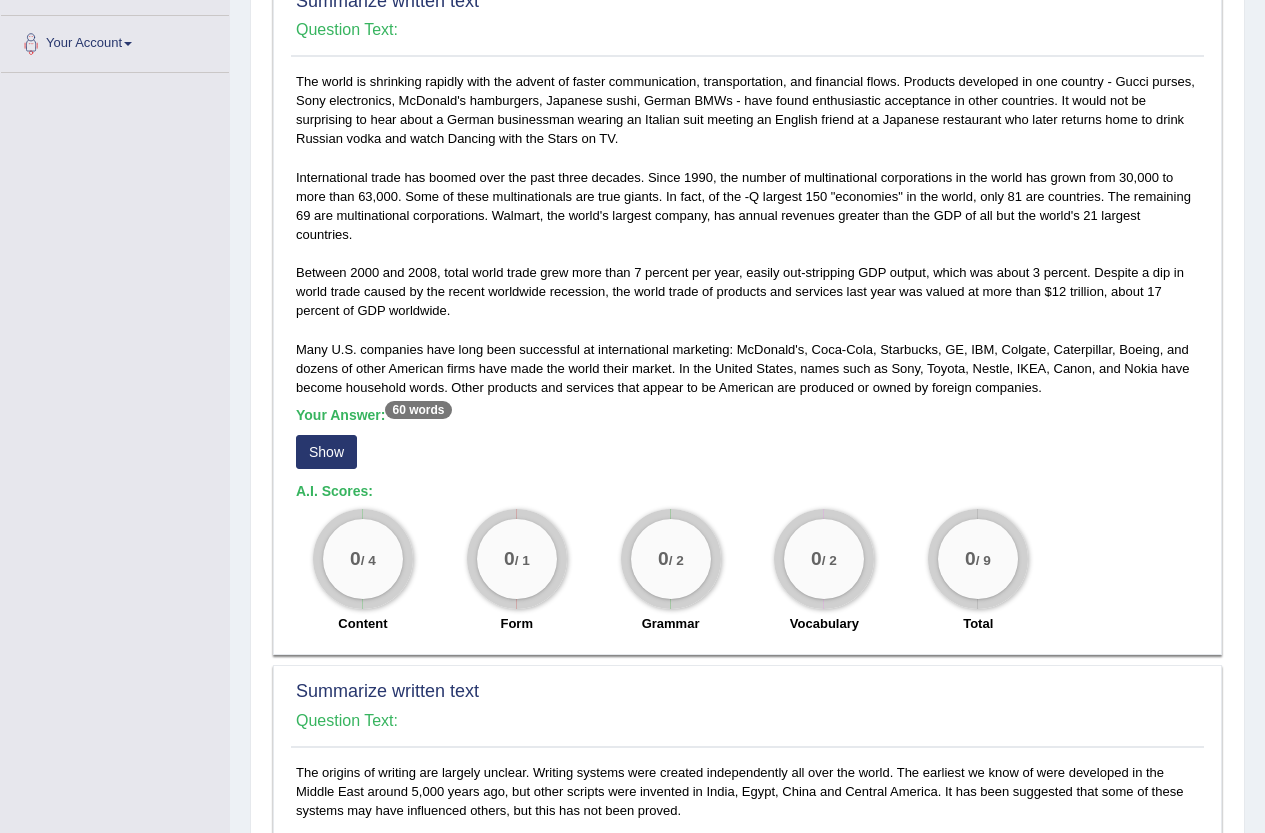 scroll, scrollTop: 200, scrollLeft: 0, axis: vertical 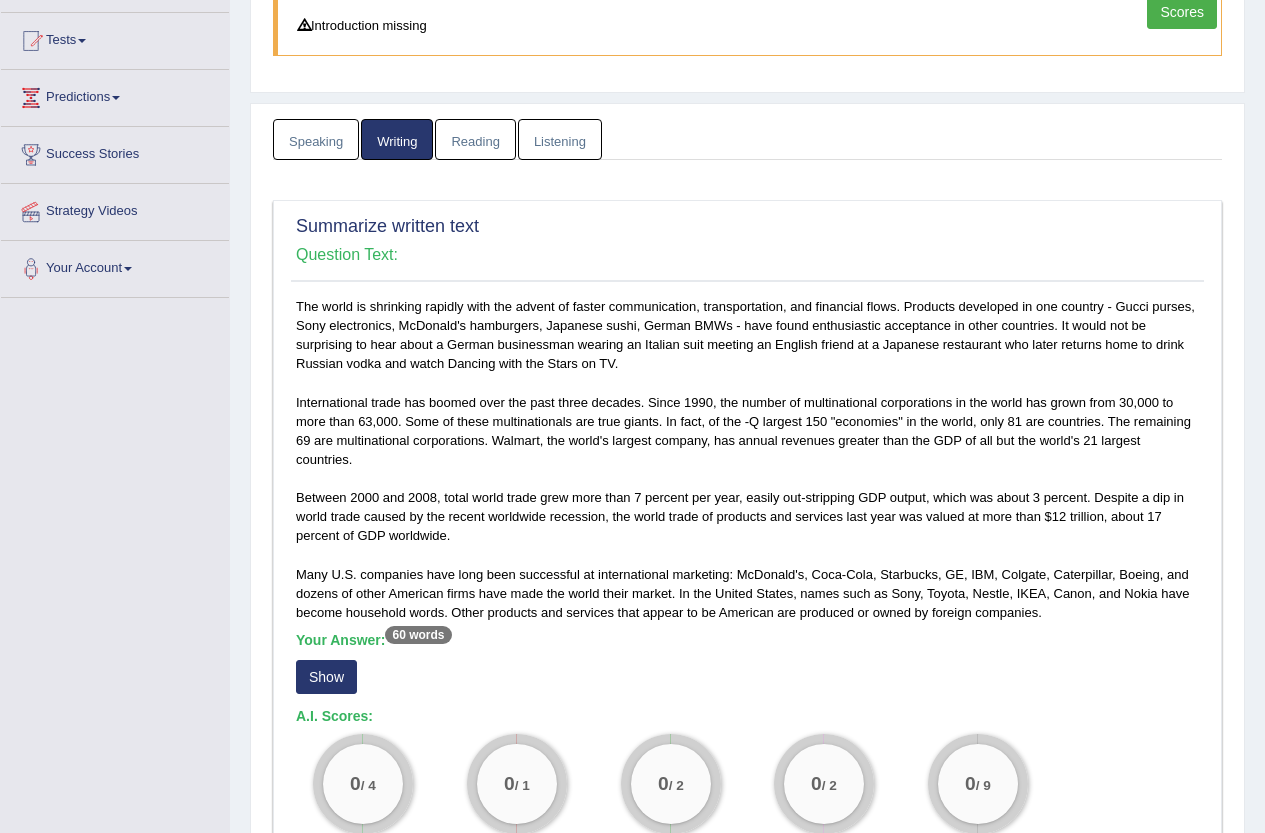 click on "Show" at bounding box center [326, 677] 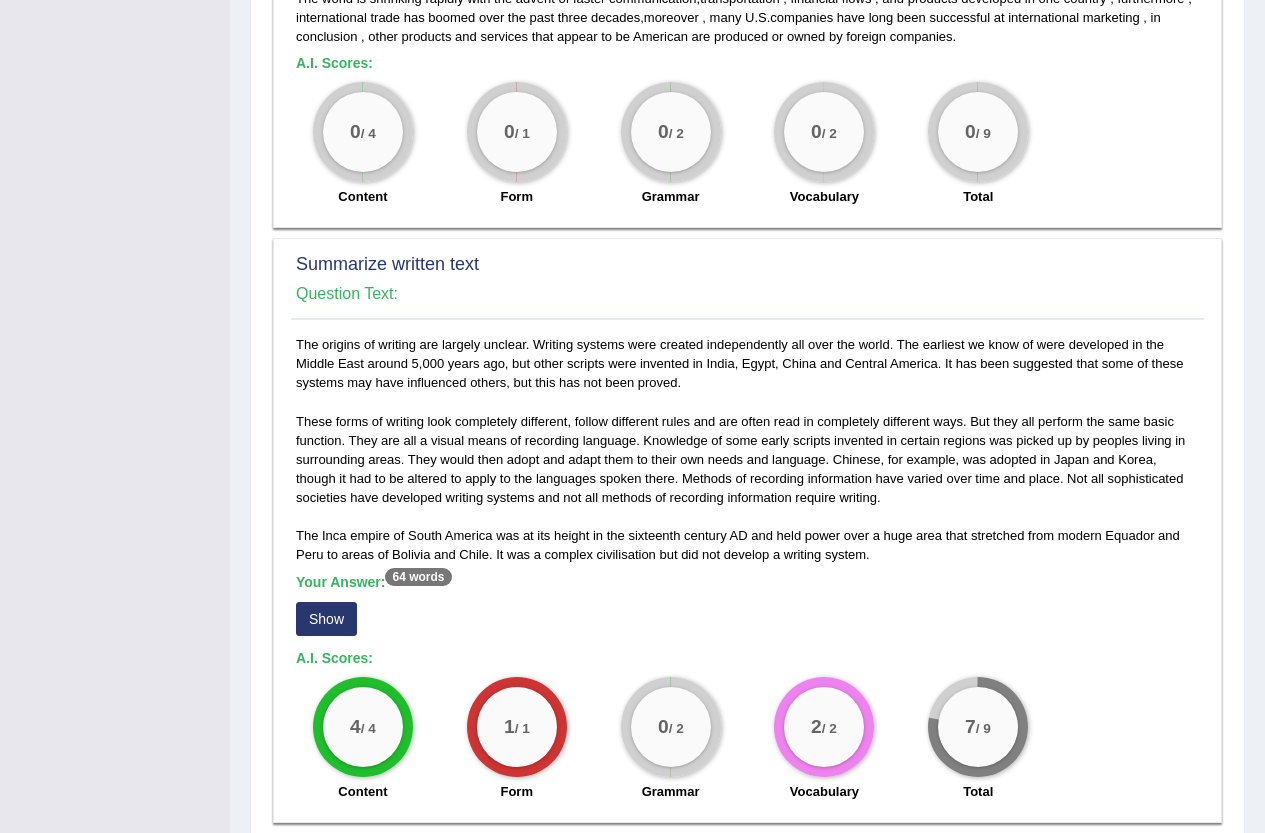 scroll, scrollTop: 900, scrollLeft: 0, axis: vertical 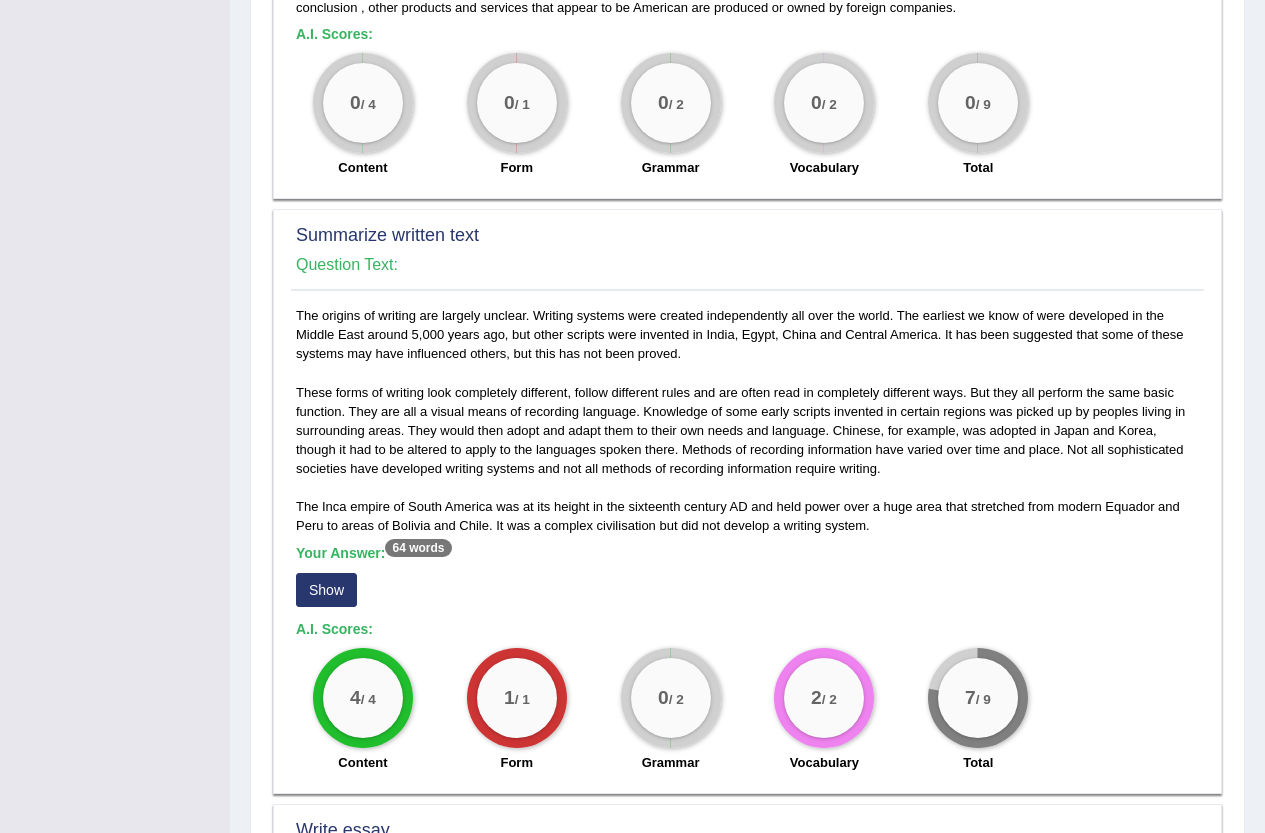click on "Show" at bounding box center [326, 590] 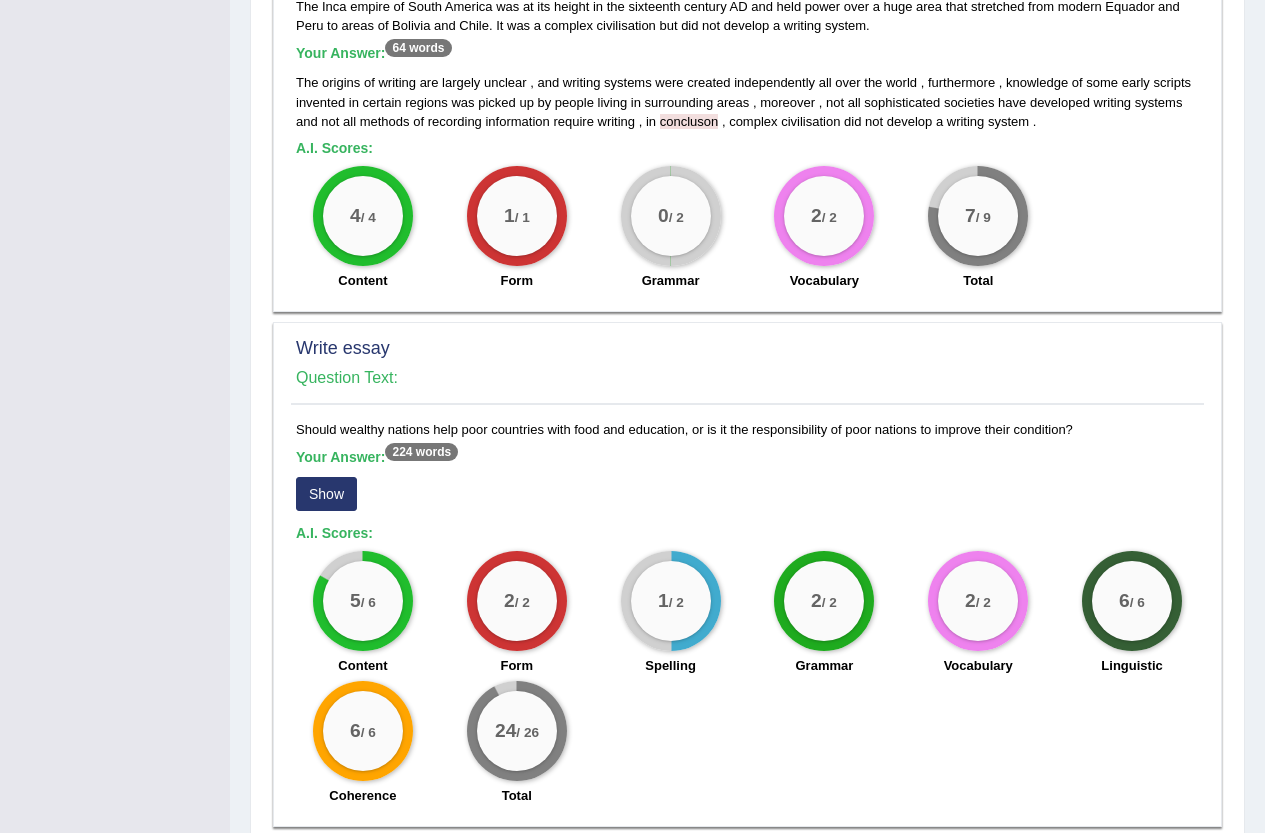 scroll, scrollTop: 1200, scrollLeft: 0, axis: vertical 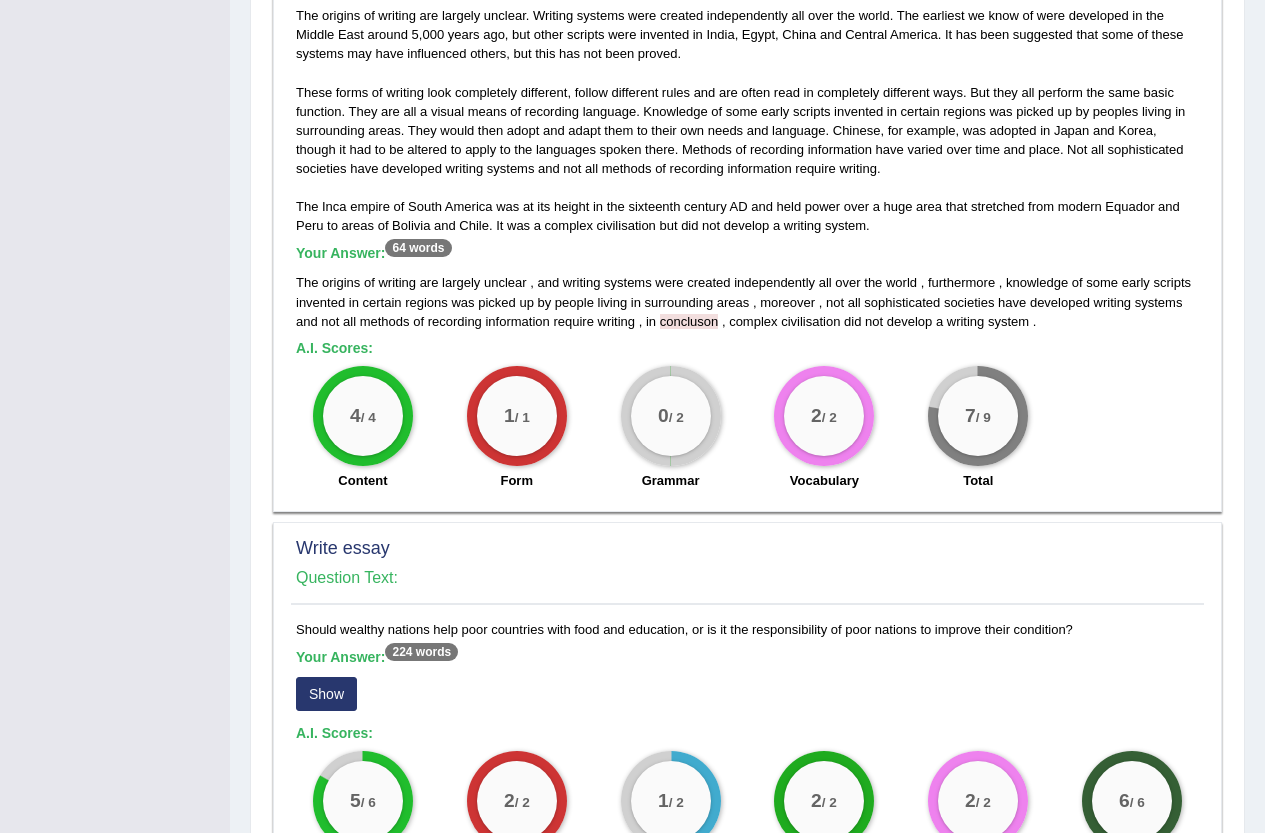 click on "concluson" at bounding box center [689, 321] 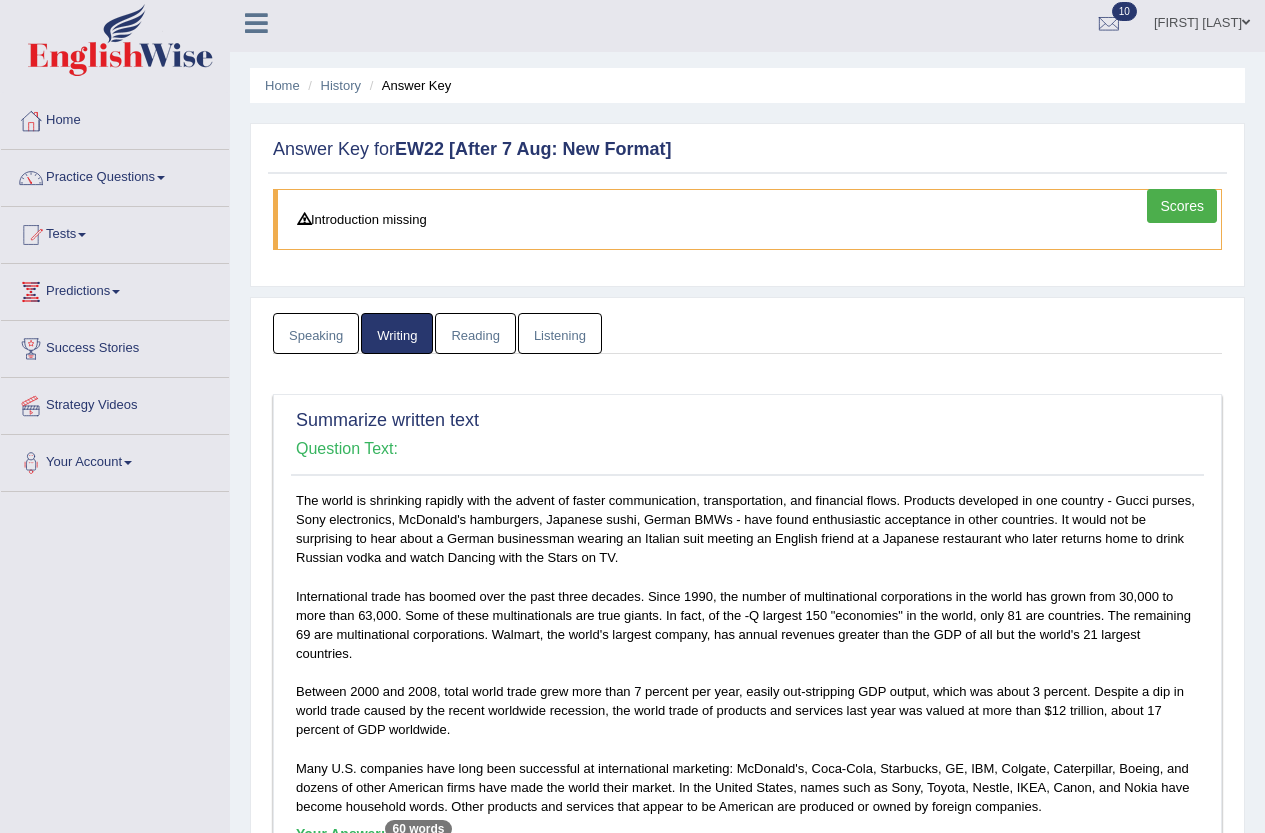 scroll, scrollTop: 0, scrollLeft: 0, axis: both 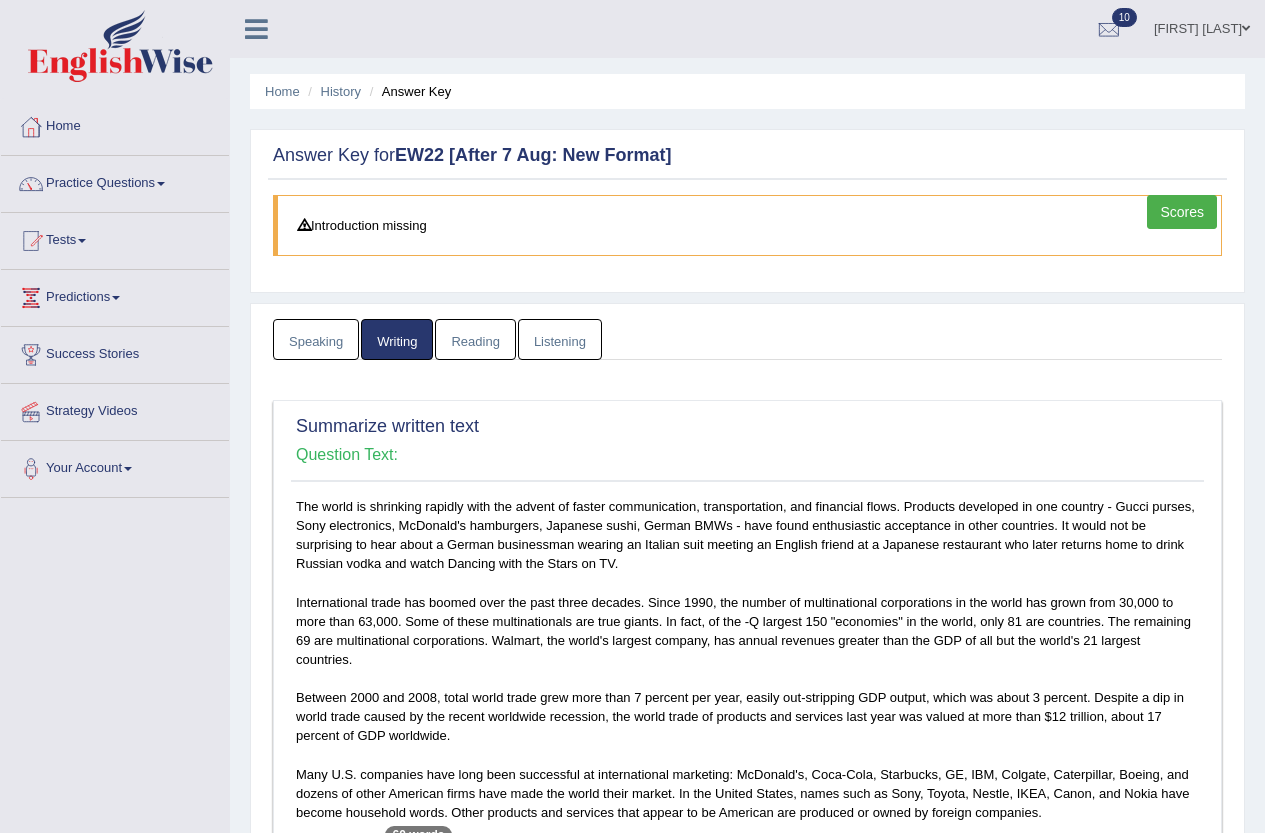 click on "Scores" at bounding box center [1182, 212] 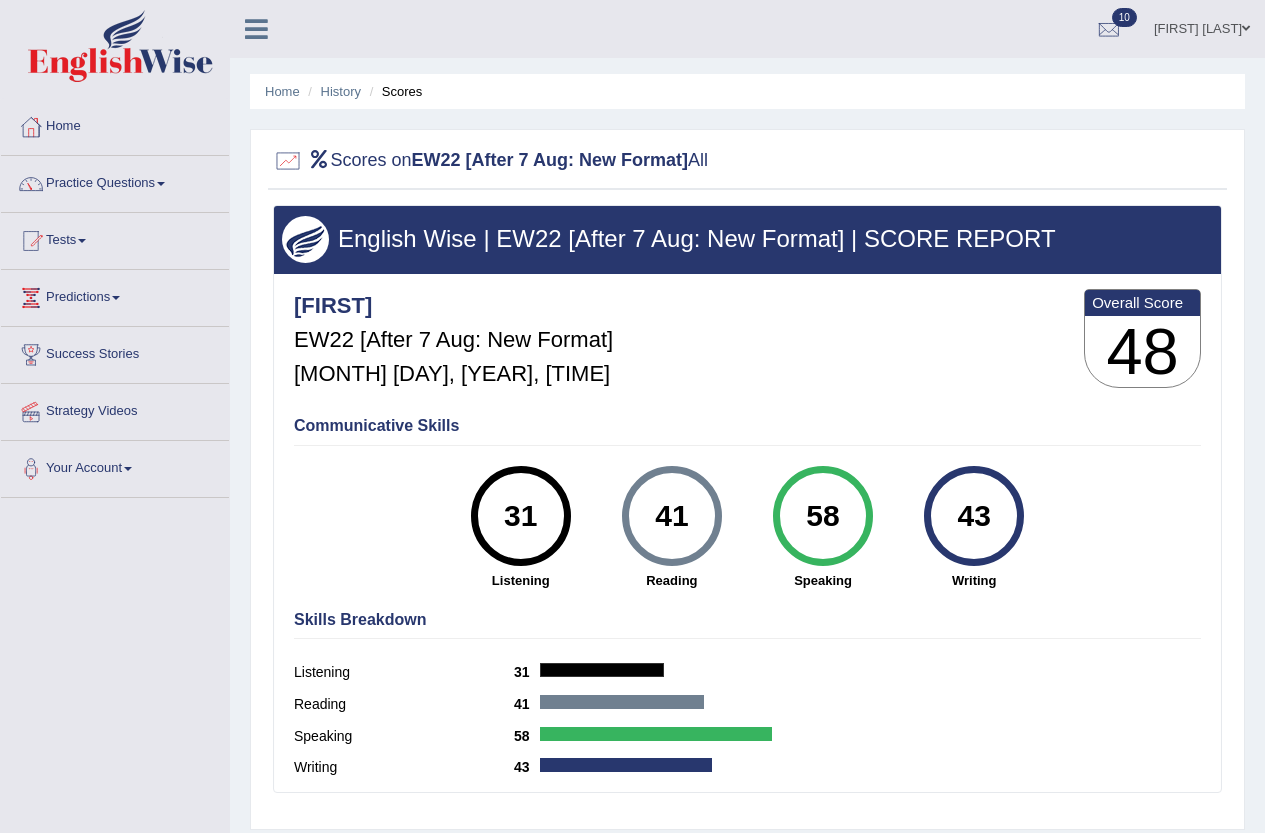 scroll, scrollTop: 0, scrollLeft: 0, axis: both 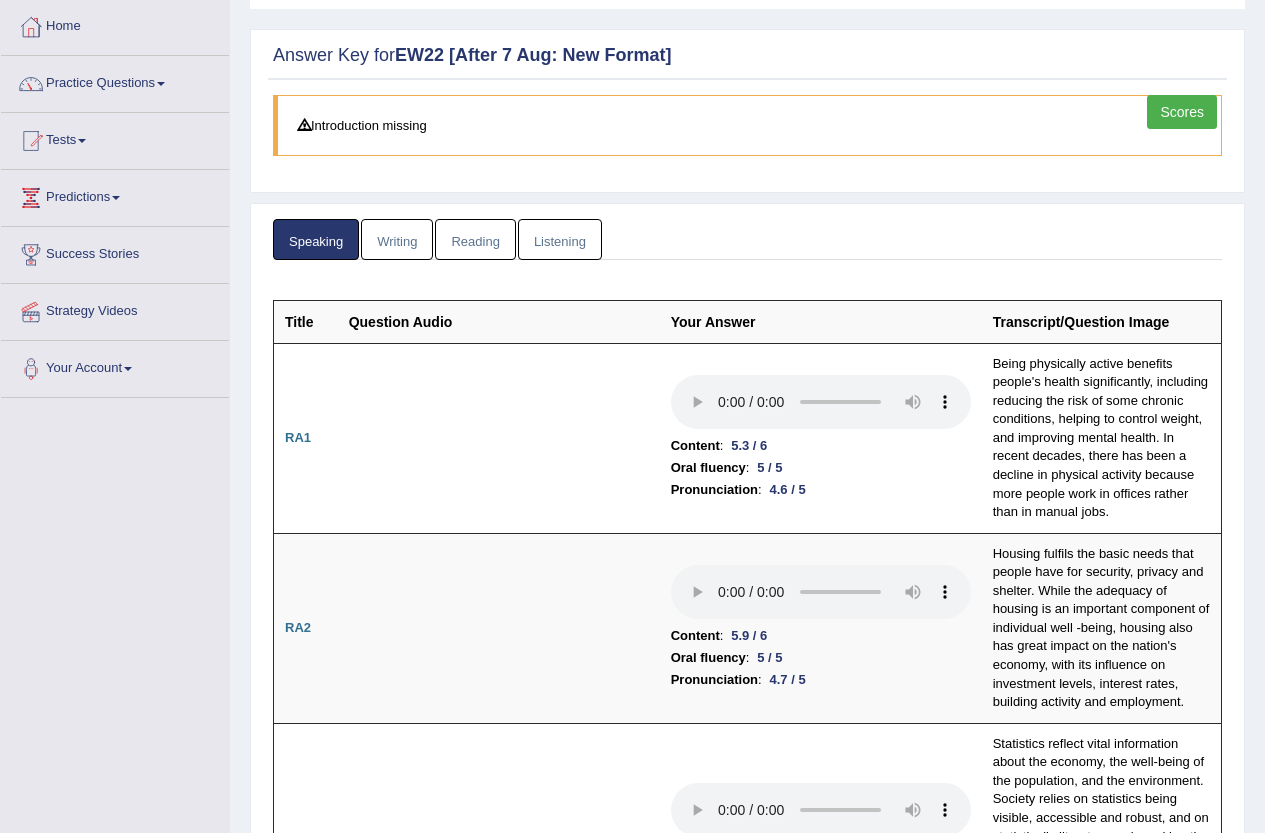click on "Writing" at bounding box center (397, 239) 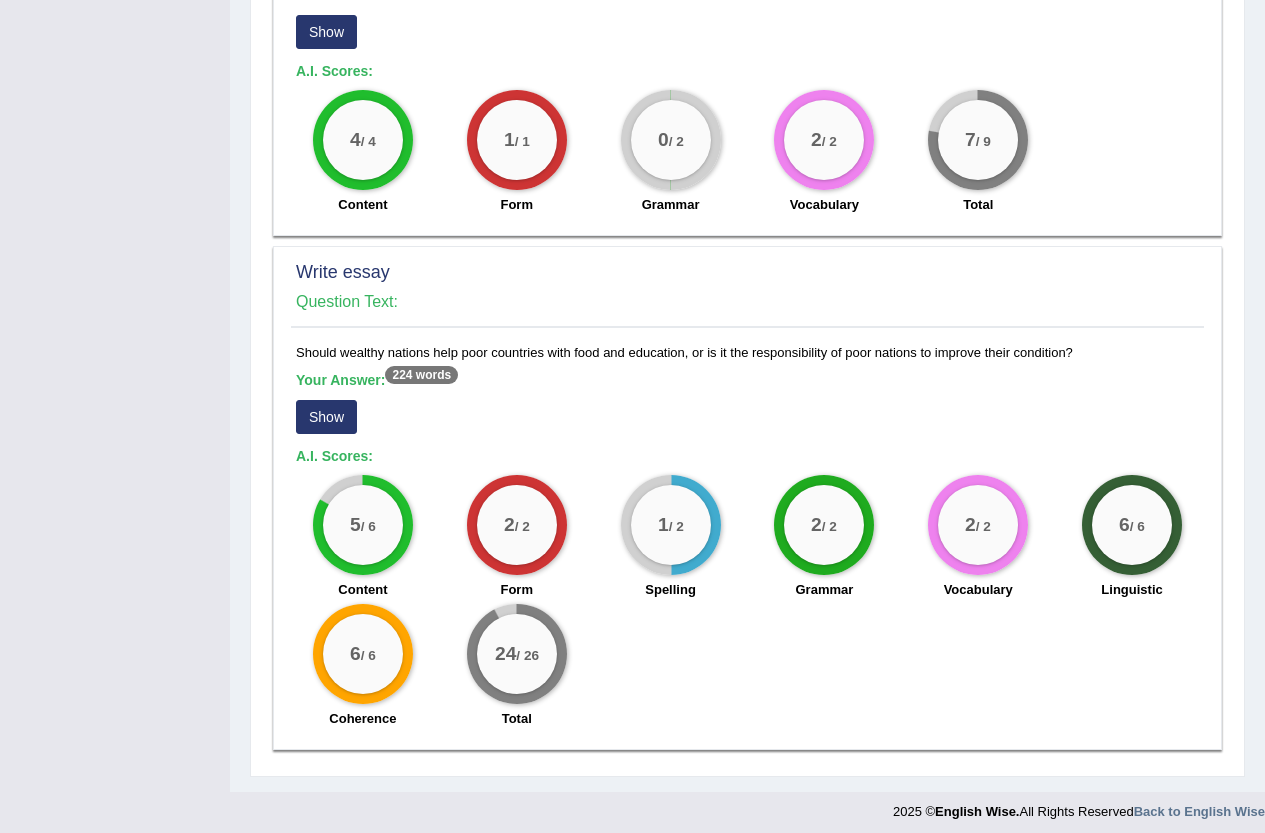 scroll, scrollTop: 1449, scrollLeft: 0, axis: vertical 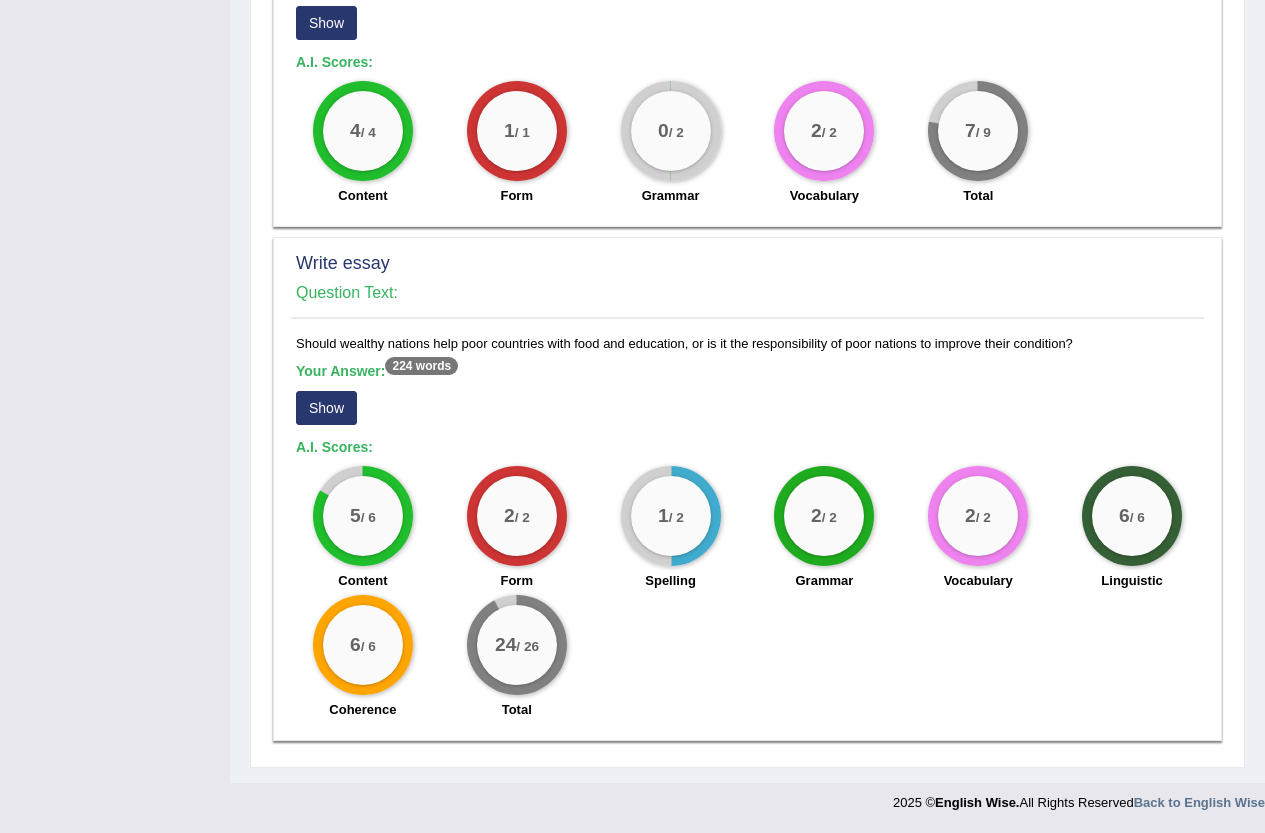 click on "Show" at bounding box center (326, 408) 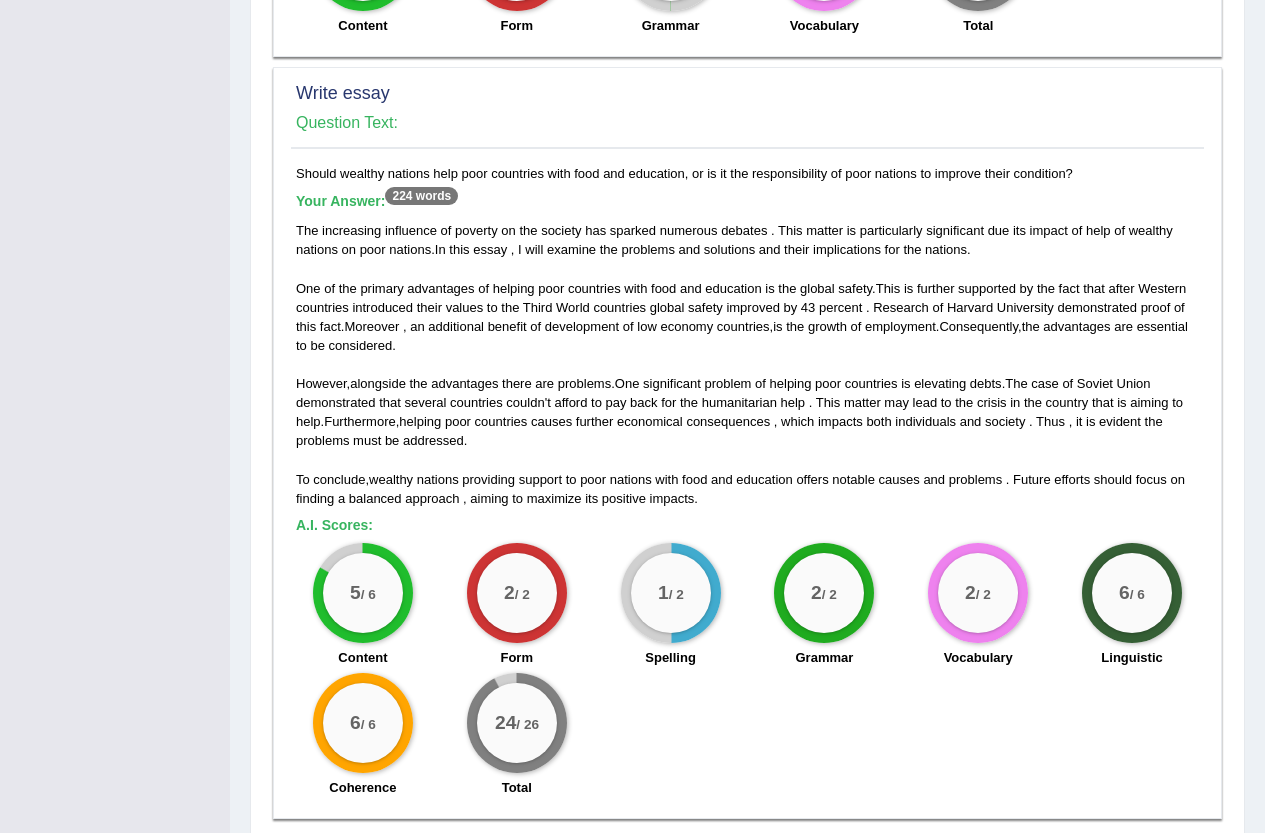 scroll, scrollTop: 1697, scrollLeft: 0, axis: vertical 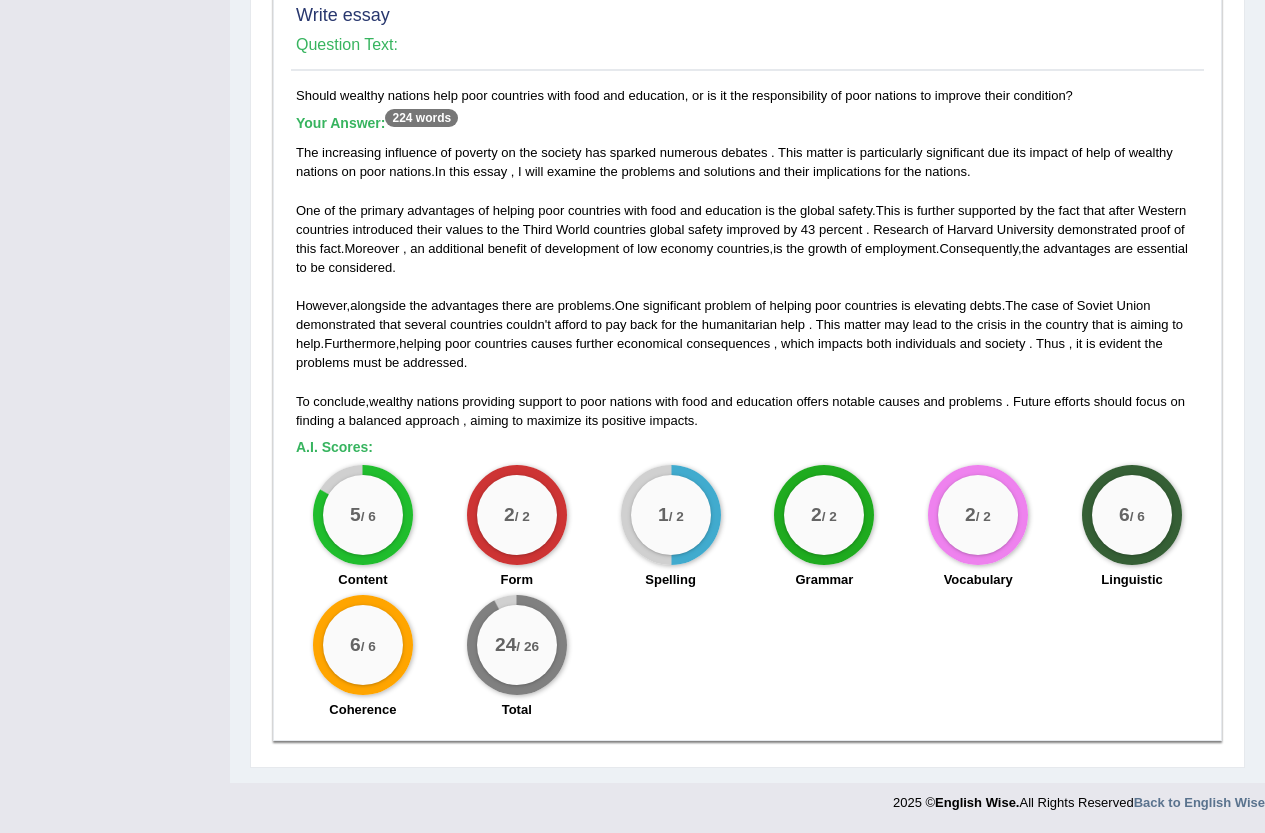 click on "humanitarian" at bounding box center (739, 324) 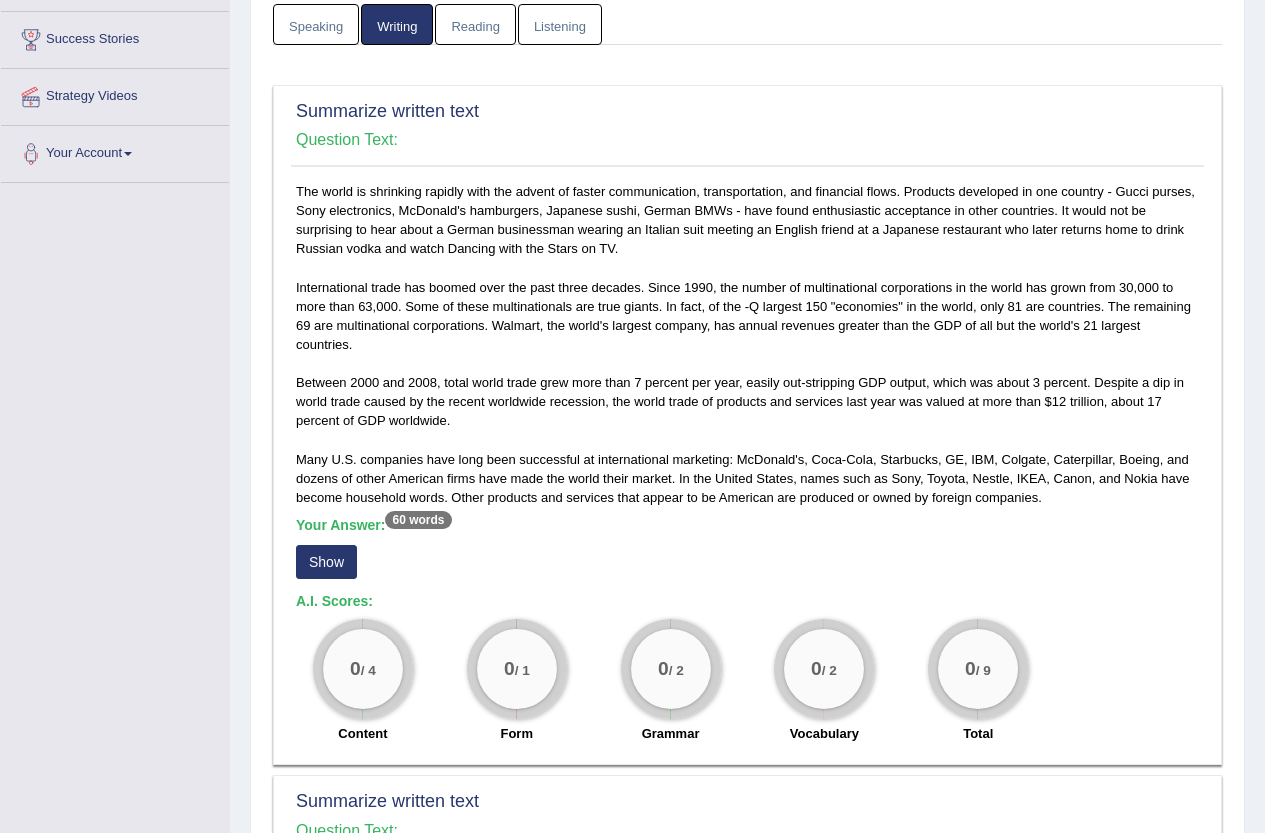 scroll, scrollTop: 297, scrollLeft: 0, axis: vertical 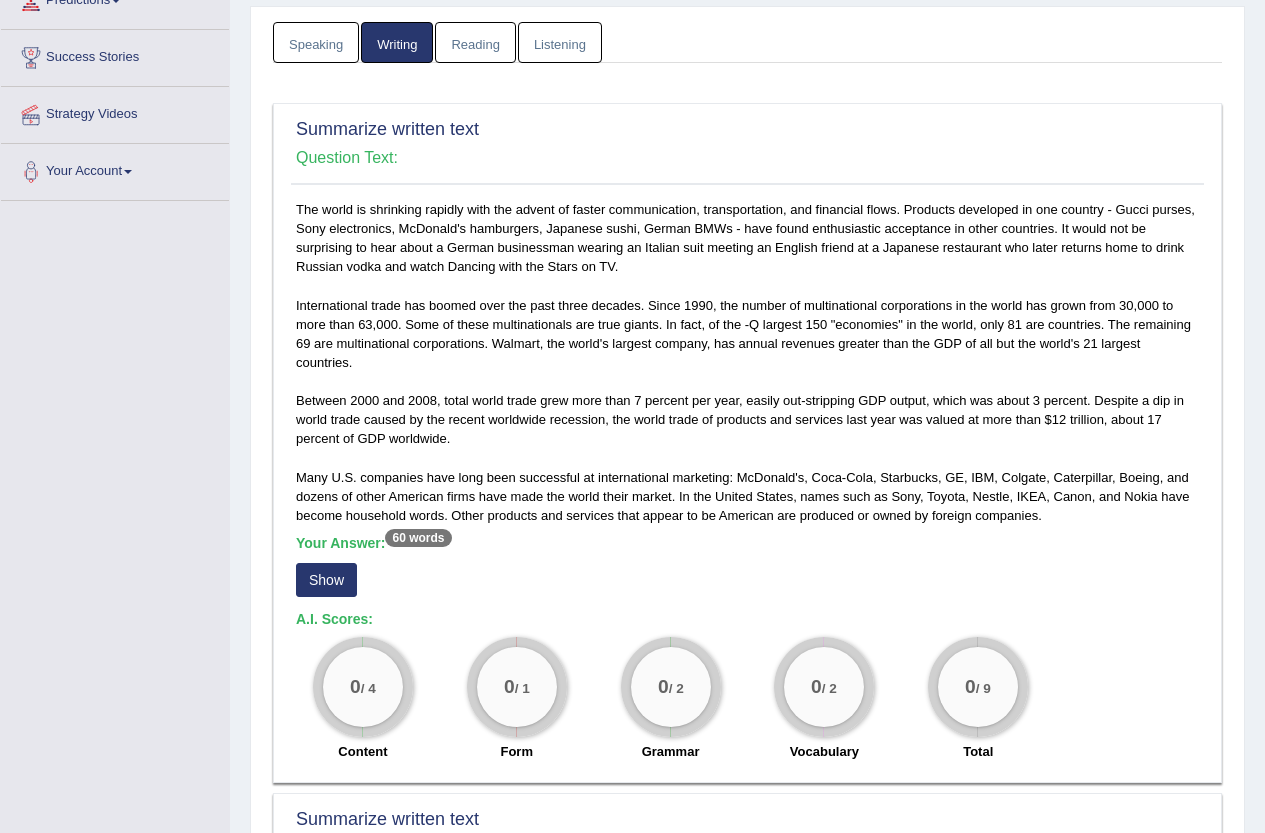 click on "Reading" at bounding box center (475, 42) 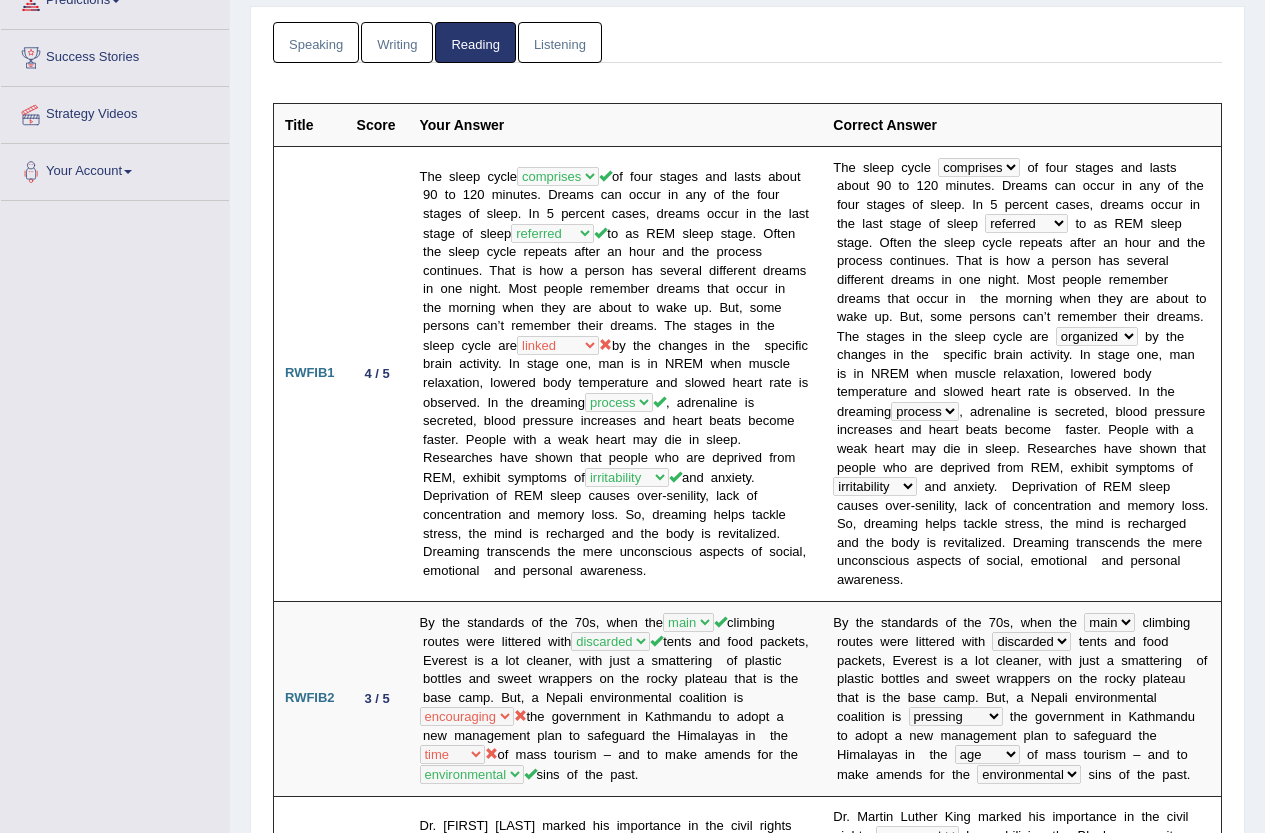 click on "Speaking
Writing
Reading
Listening
Title Question Audio Your Answer Transcript/Question Image RA1
Content  :  5.3 / 6
Oral fluency  :  5 / 5
Pronunciation  :  4.6 / 5
Being physically active benefits people's health significantly, including reducing the risk of some chronic conditions, helping to control weight, and improving mental health. In recent decades, there has been a decline in physical activity because more people work in offices rather than in manual jobs. RA2
Content  :  5.9 / 6
Oral fluency  :  5 / 5
Pronunciation  :  4.7 / 5" at bounding box center [747, 2284] 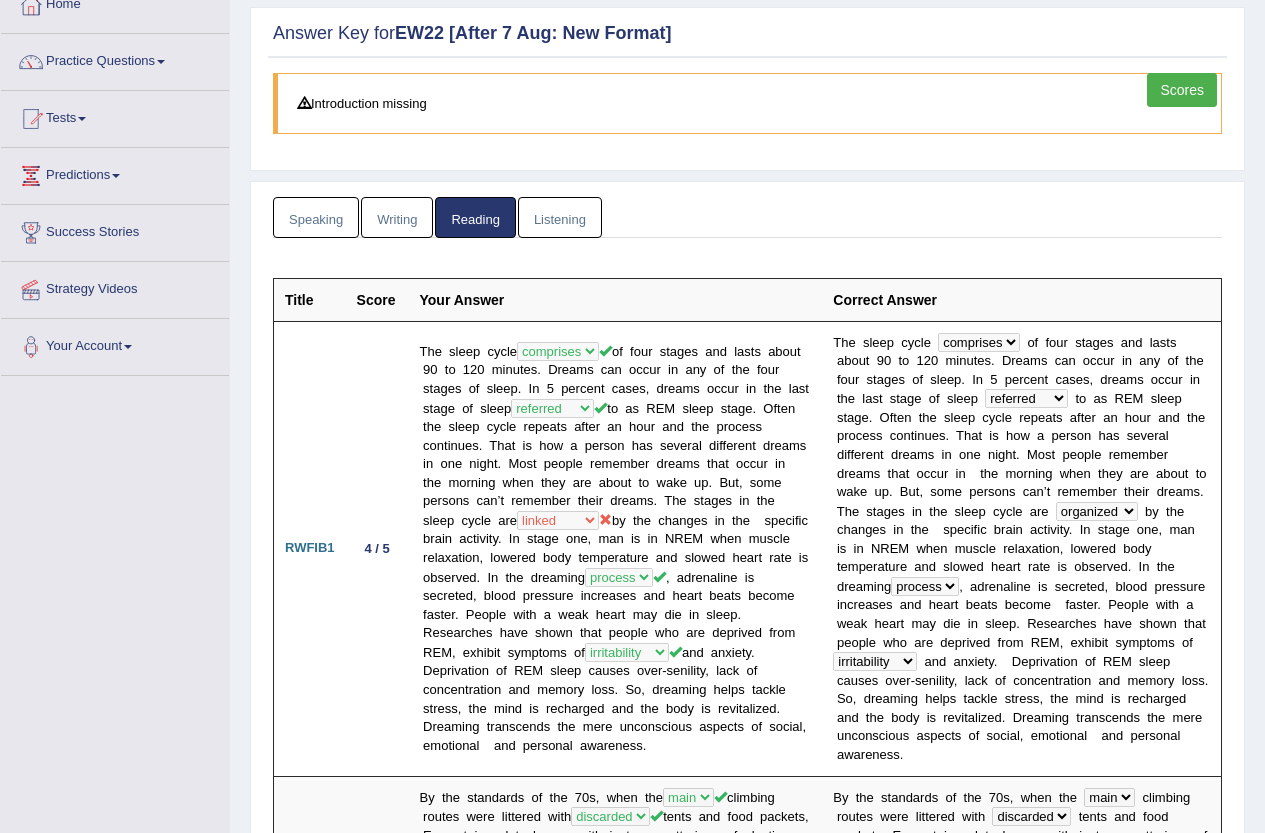 scroll, scrollTop: 0, scrollLeft: 0, axis: both 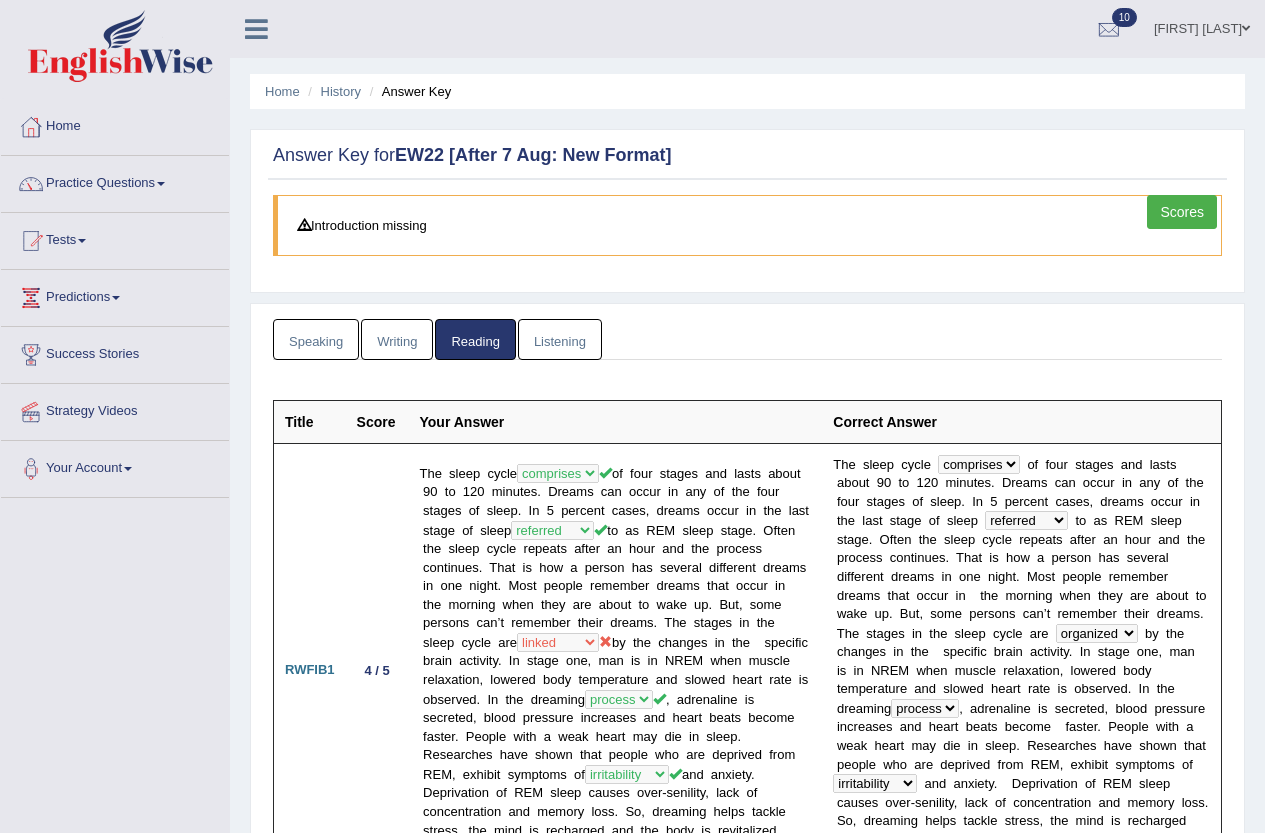 click on "Listening" at bounding box center [560, 339] 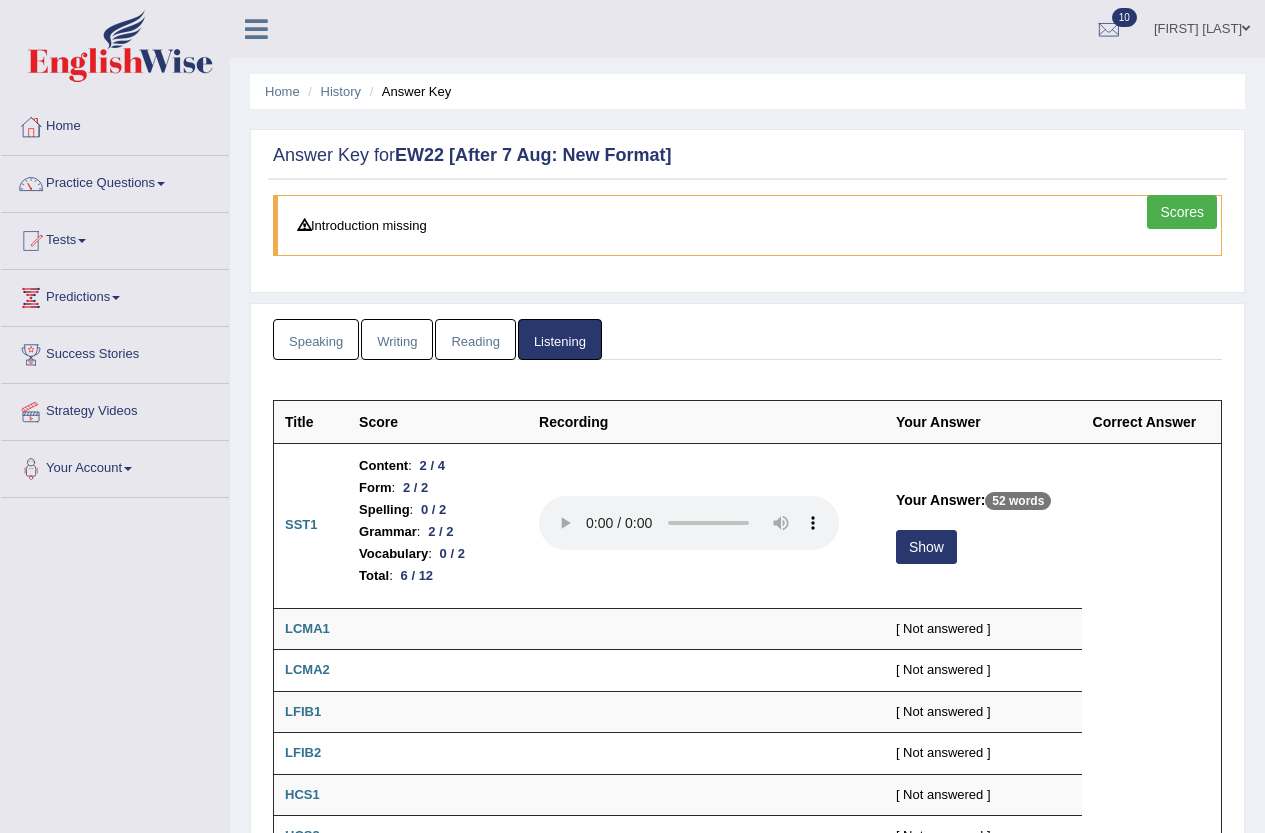 click on "Speaking
Writing
Reading
Listening" at bounding box center (747, 339) 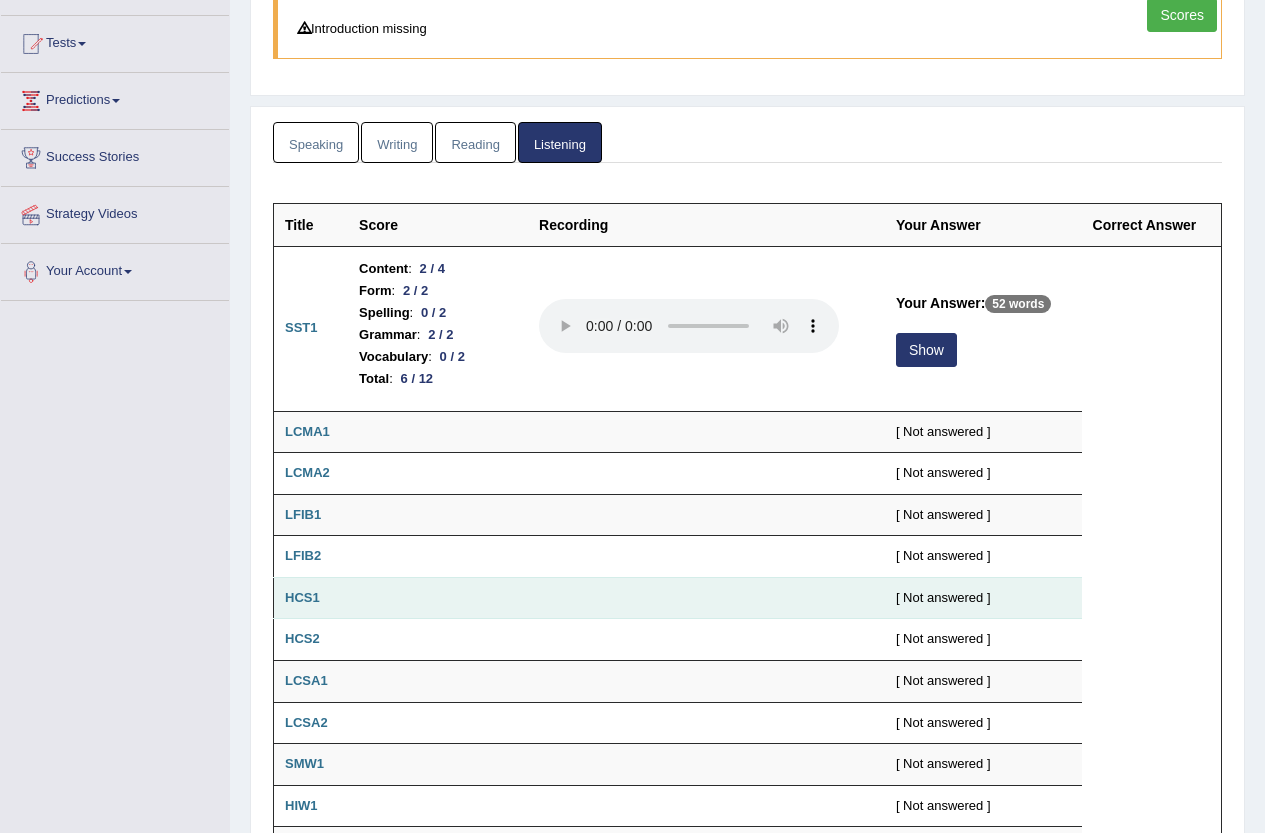 scroll, scrollTop: 0, scrollLeft: 0, axis: both 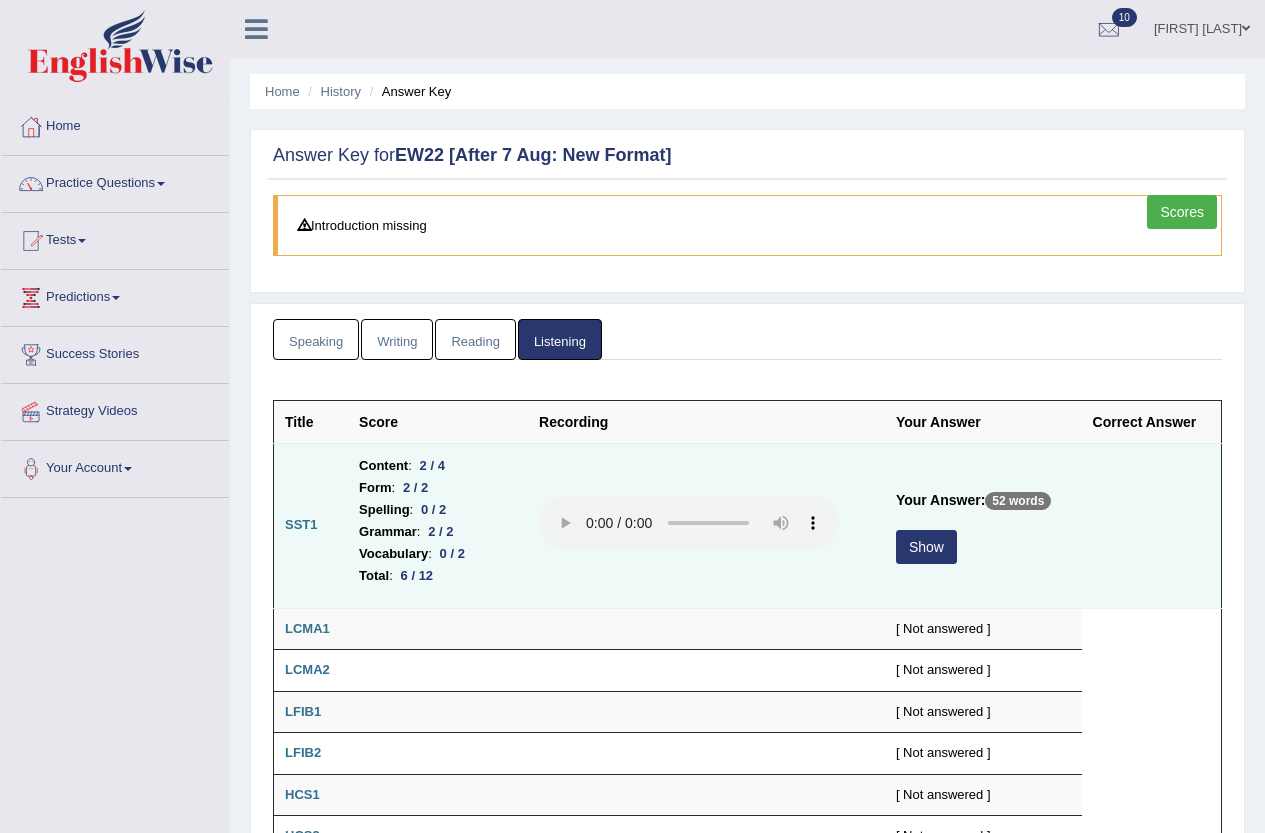click on "Show" at bounding box center [926, 547] 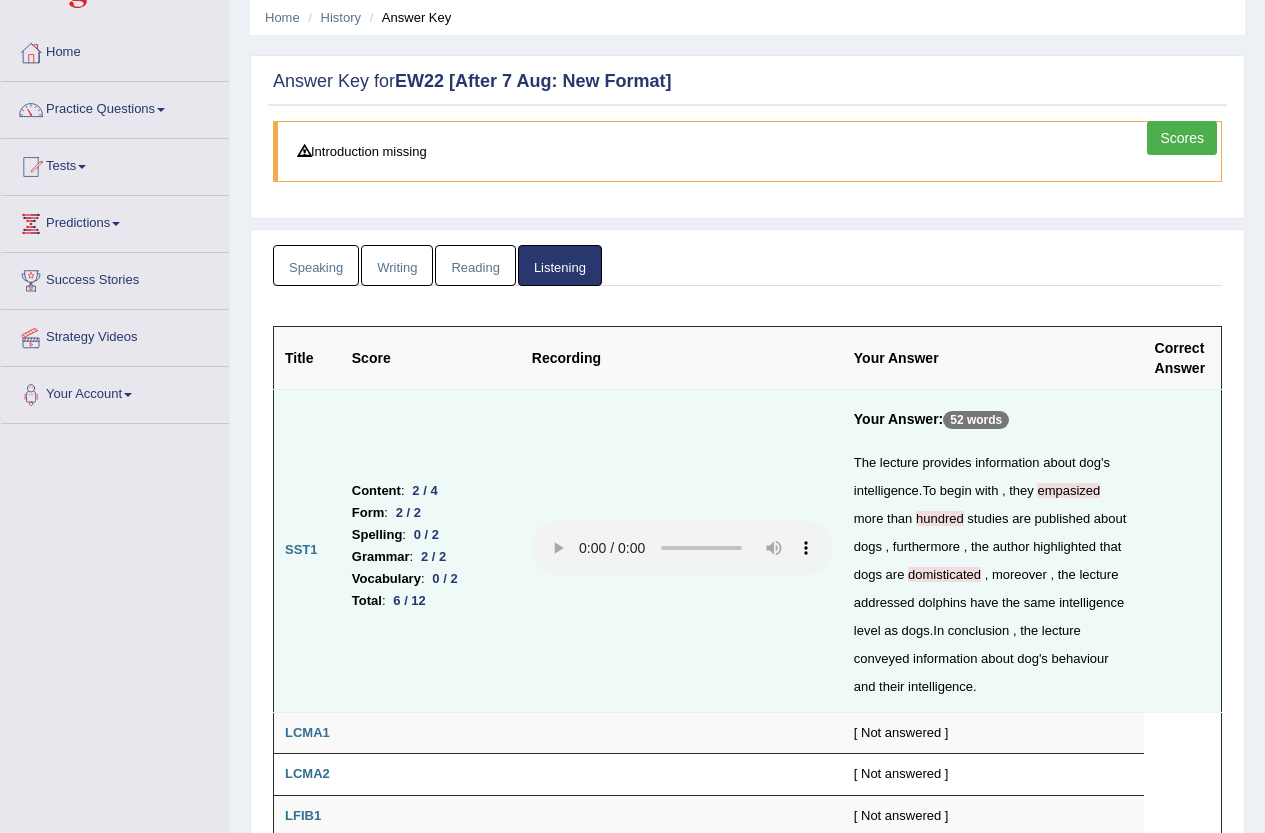 scroll, scrollTop: 38, scrollLeft: 0, axis: vertical 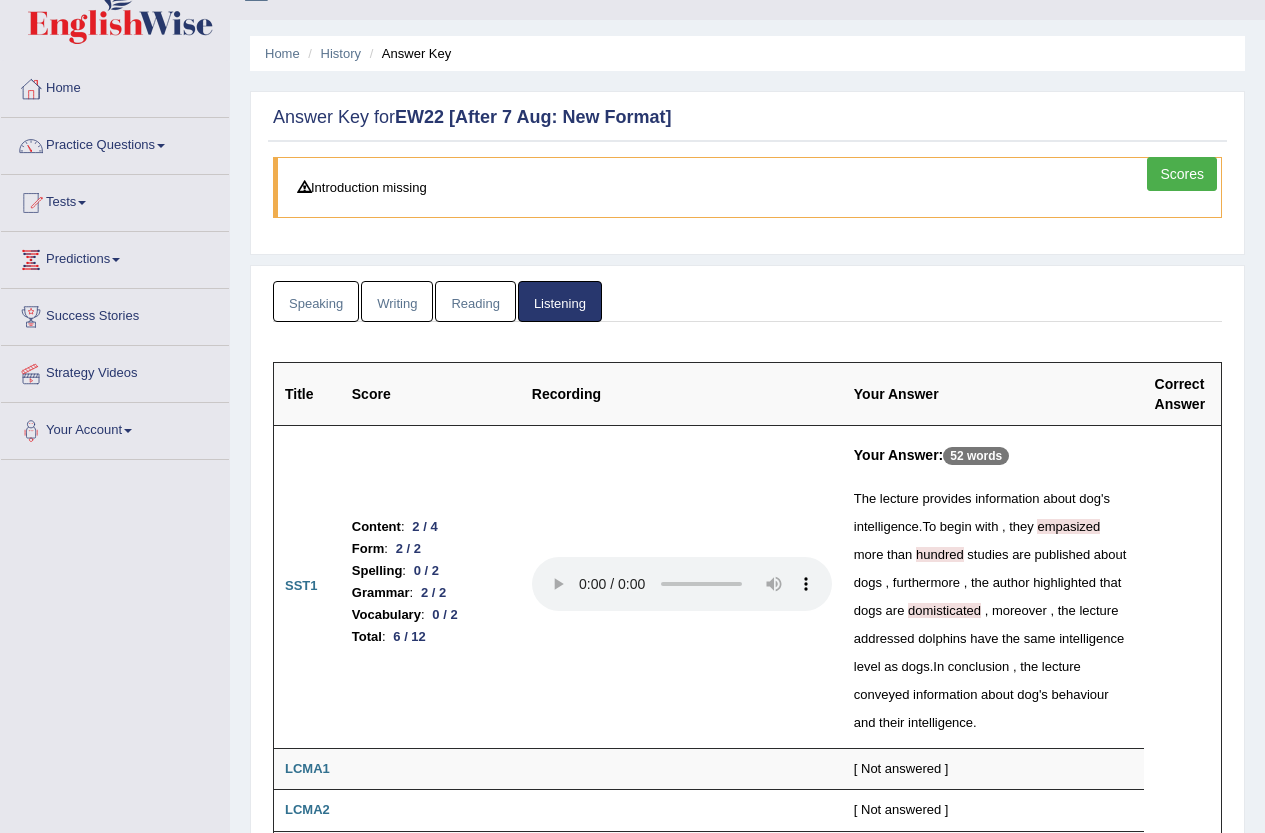 click on "Reading" at bounding box center [475, 301] 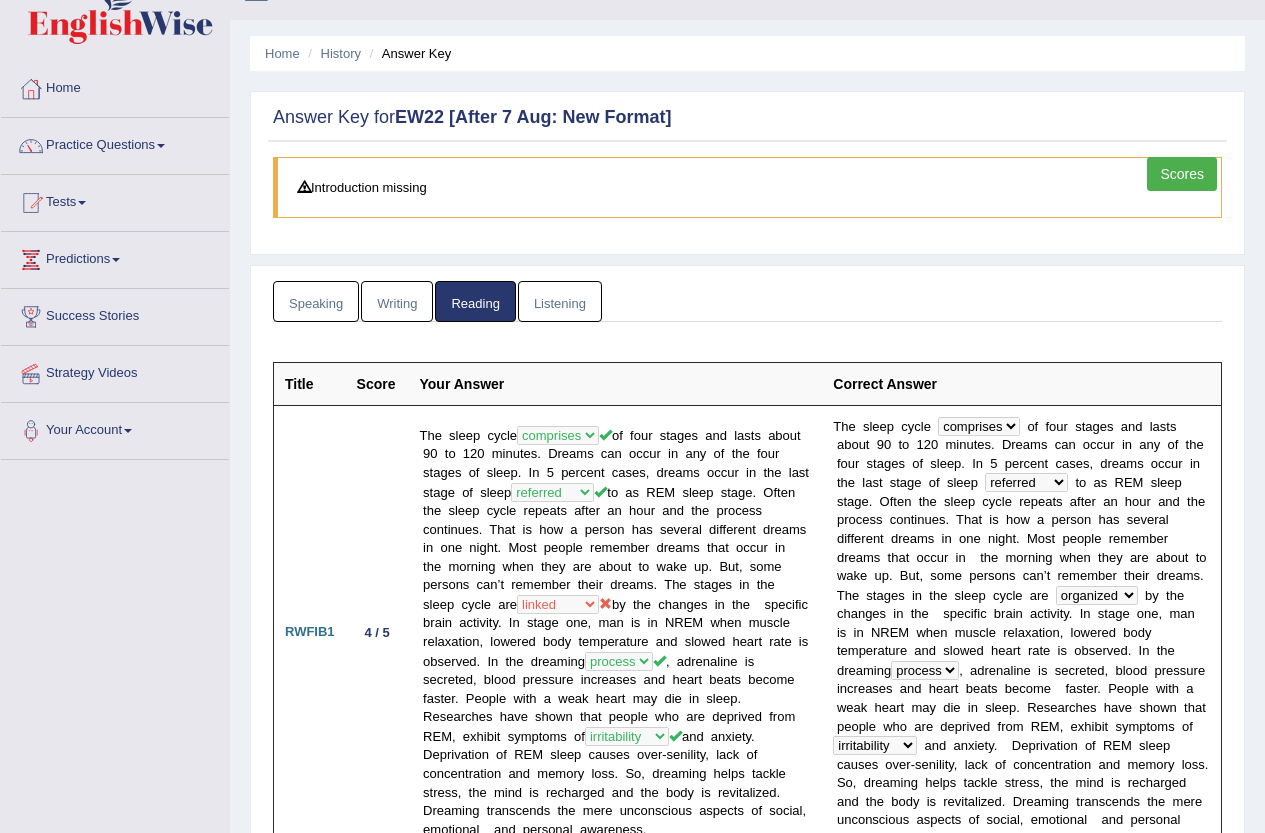 click on "Writing" at bounding box center [397, 301] 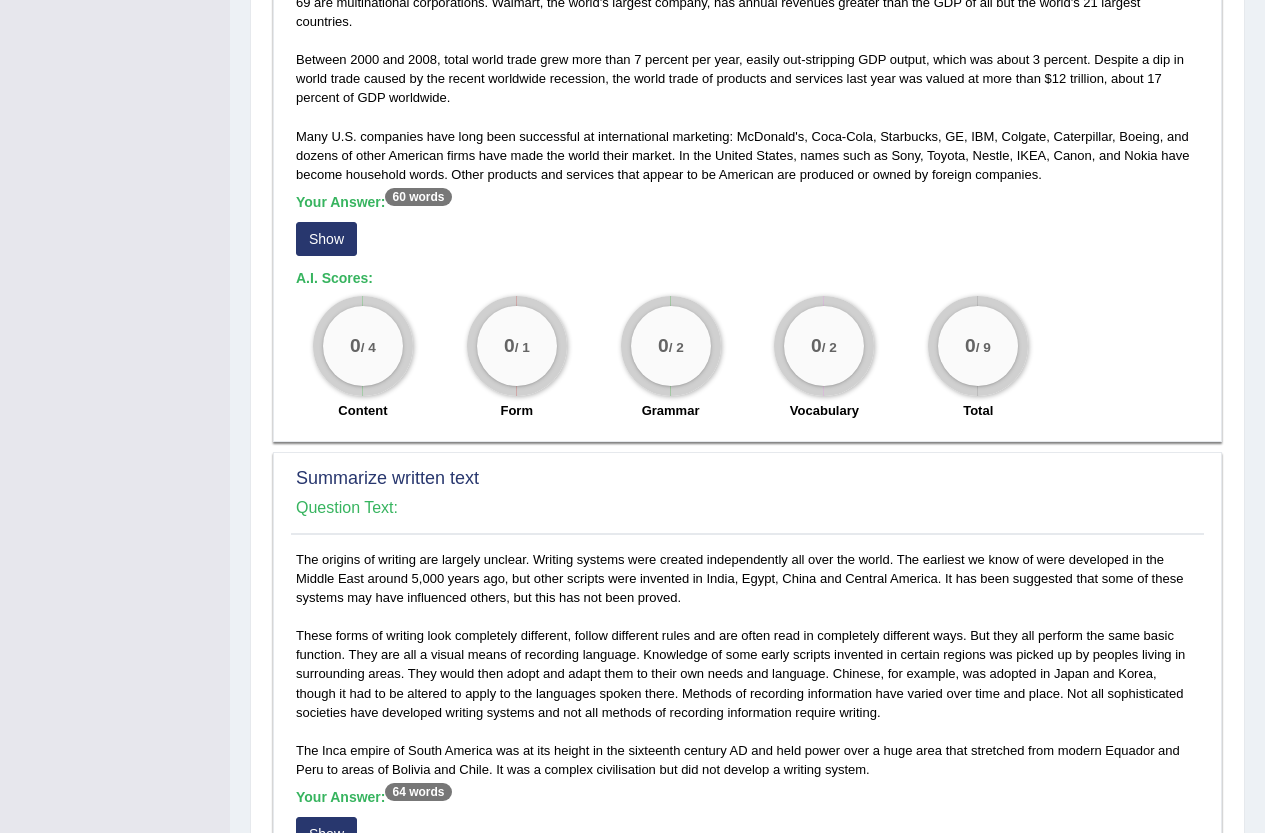 scroll, scrollTop: 38, scrollLeft: 0, axis: vertical 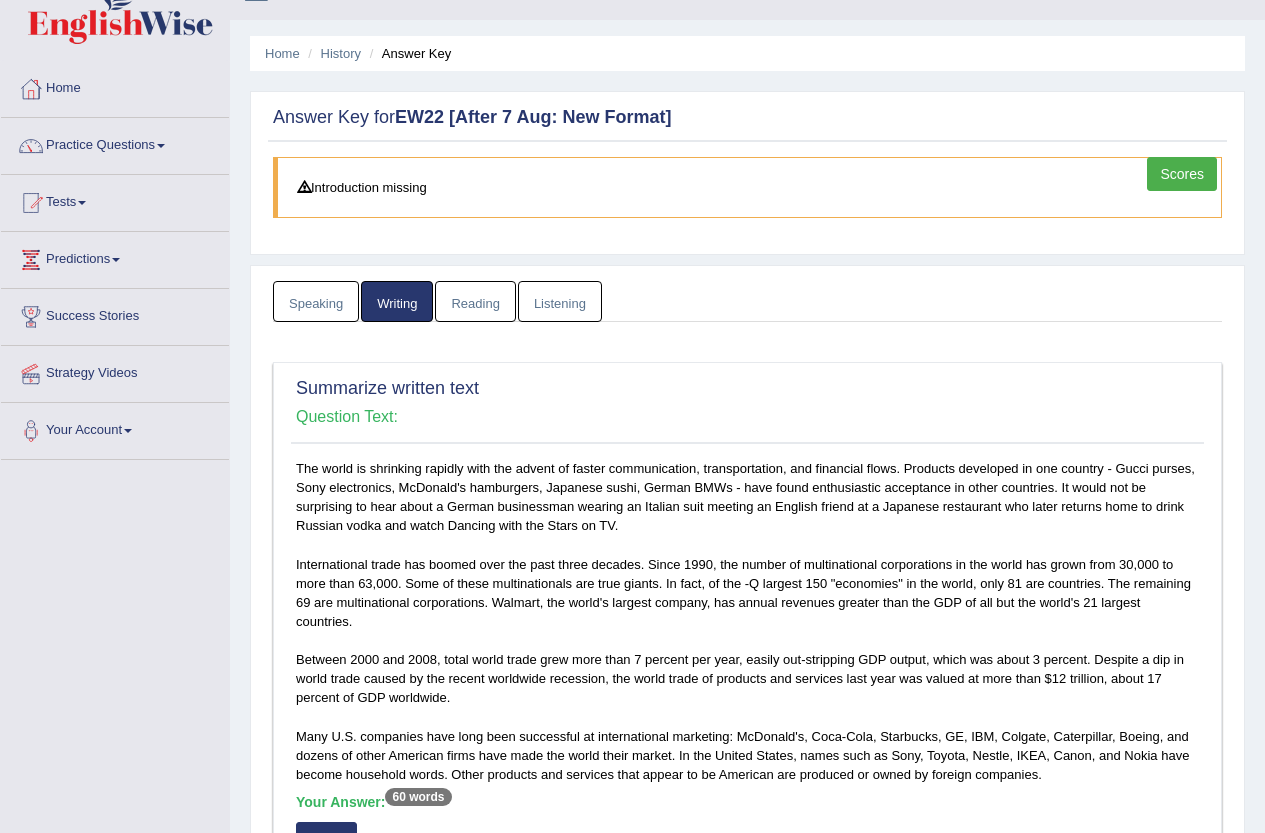 click on "Reading" at bounding box center [475, 301] 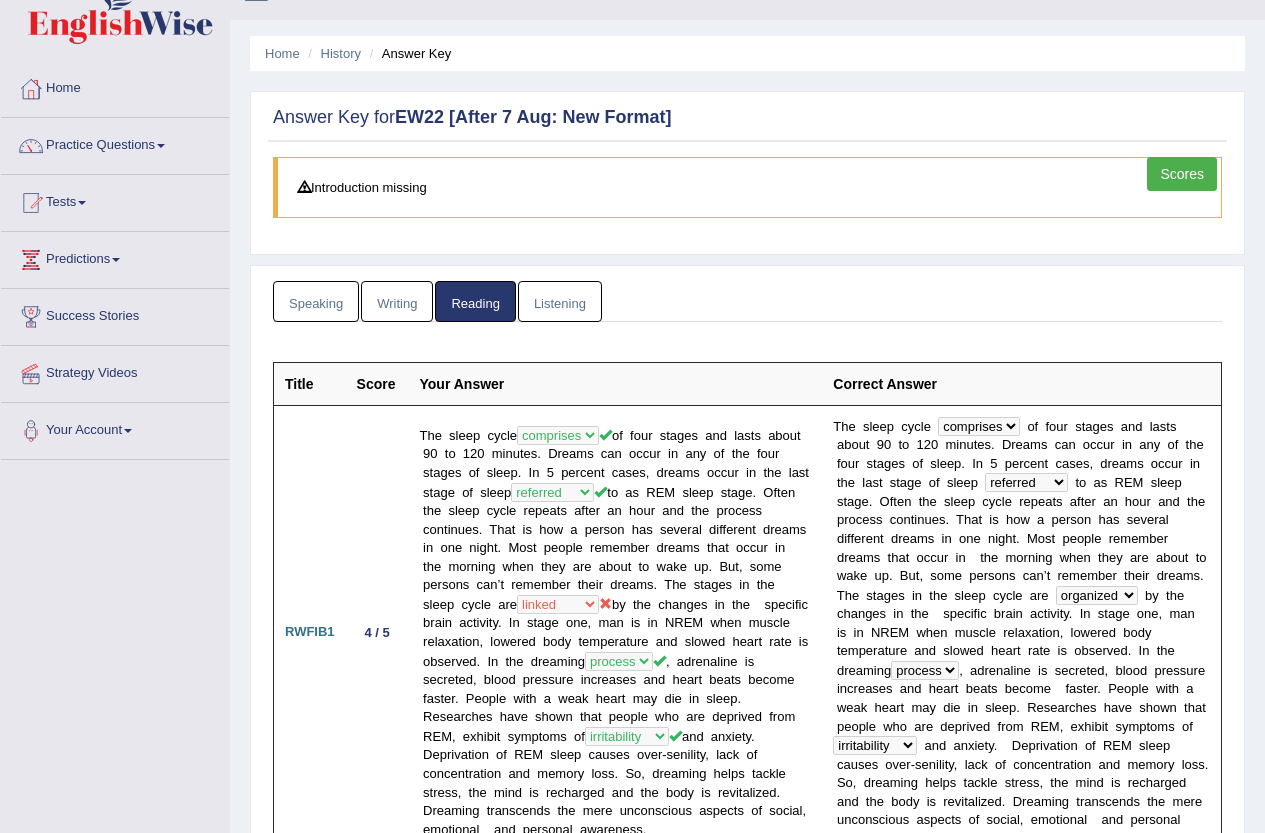 click on "Listening" at bounding box center (560, 301) 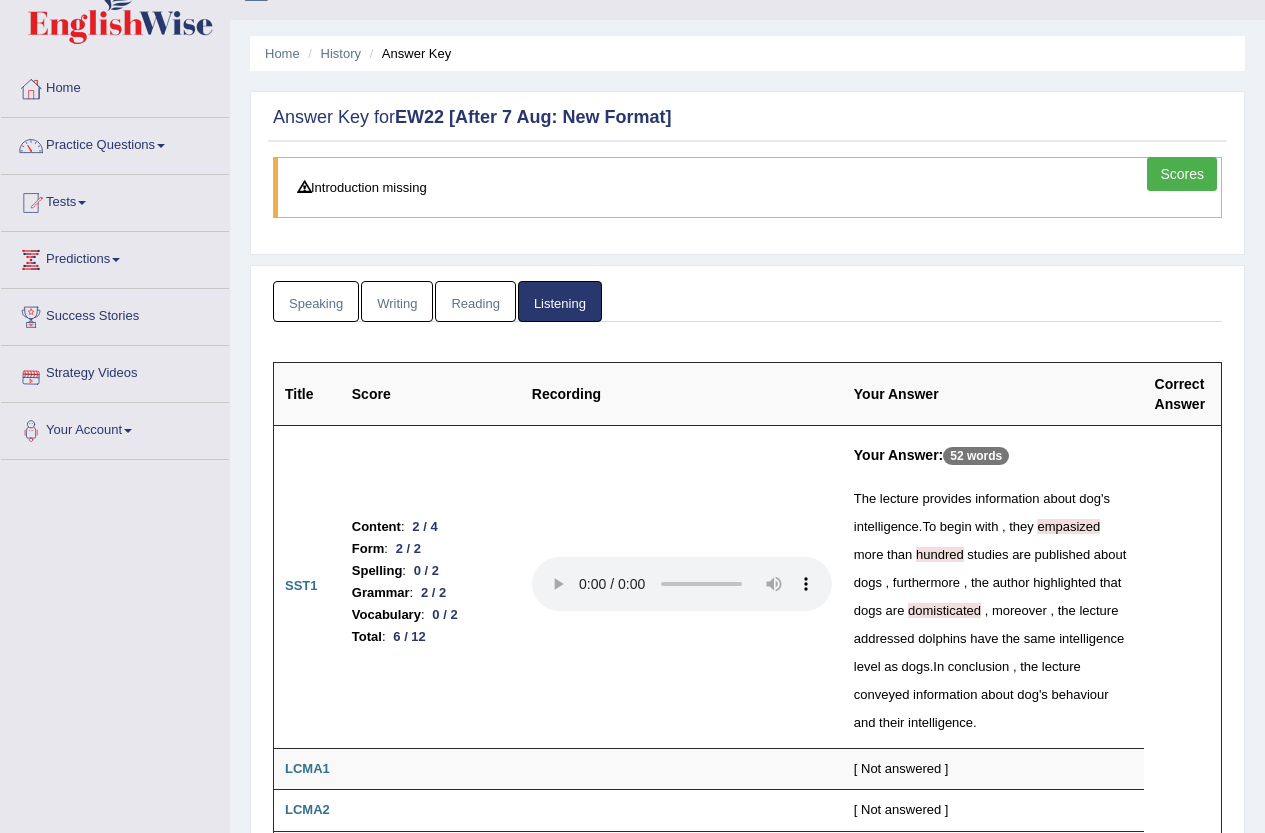 click on "Tests" at bounding box center [115, 200] 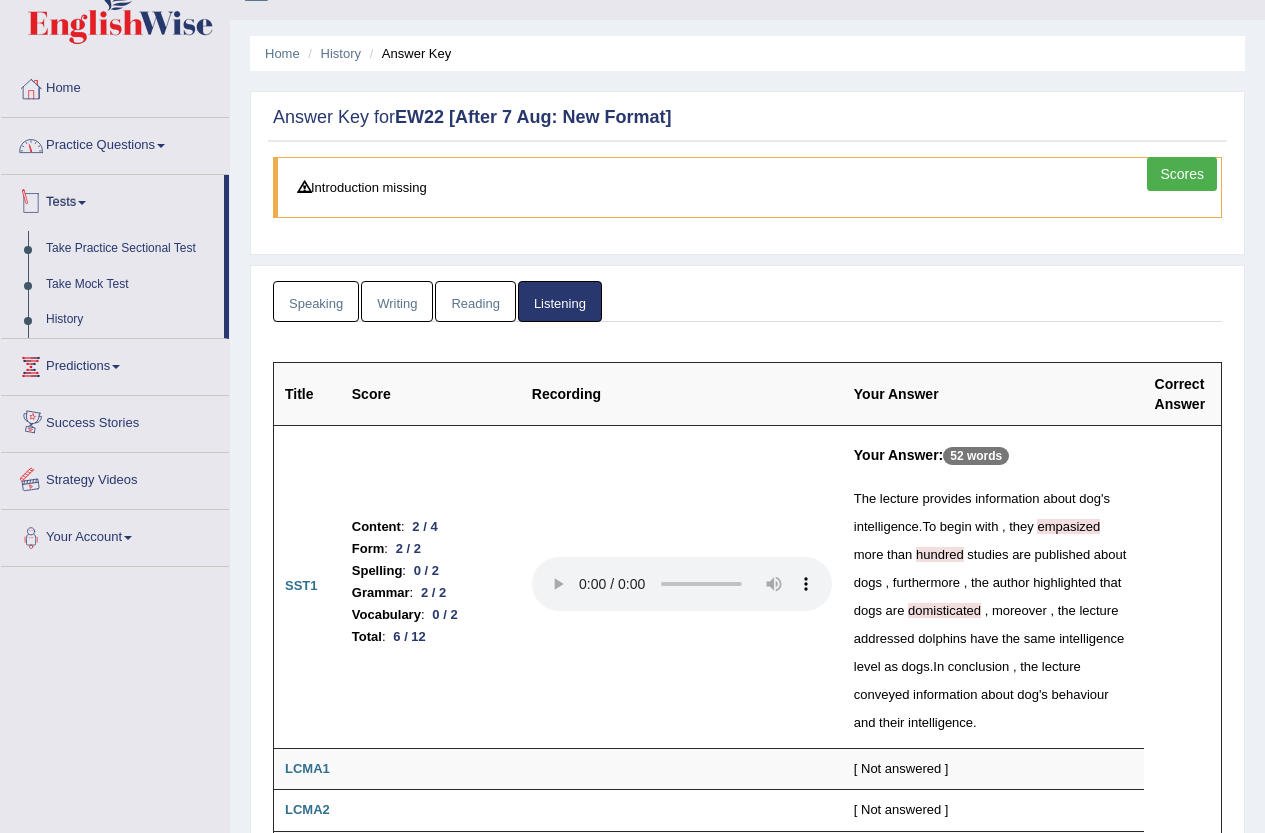 click on "Practice Questions" at bounding box center (115, 143) 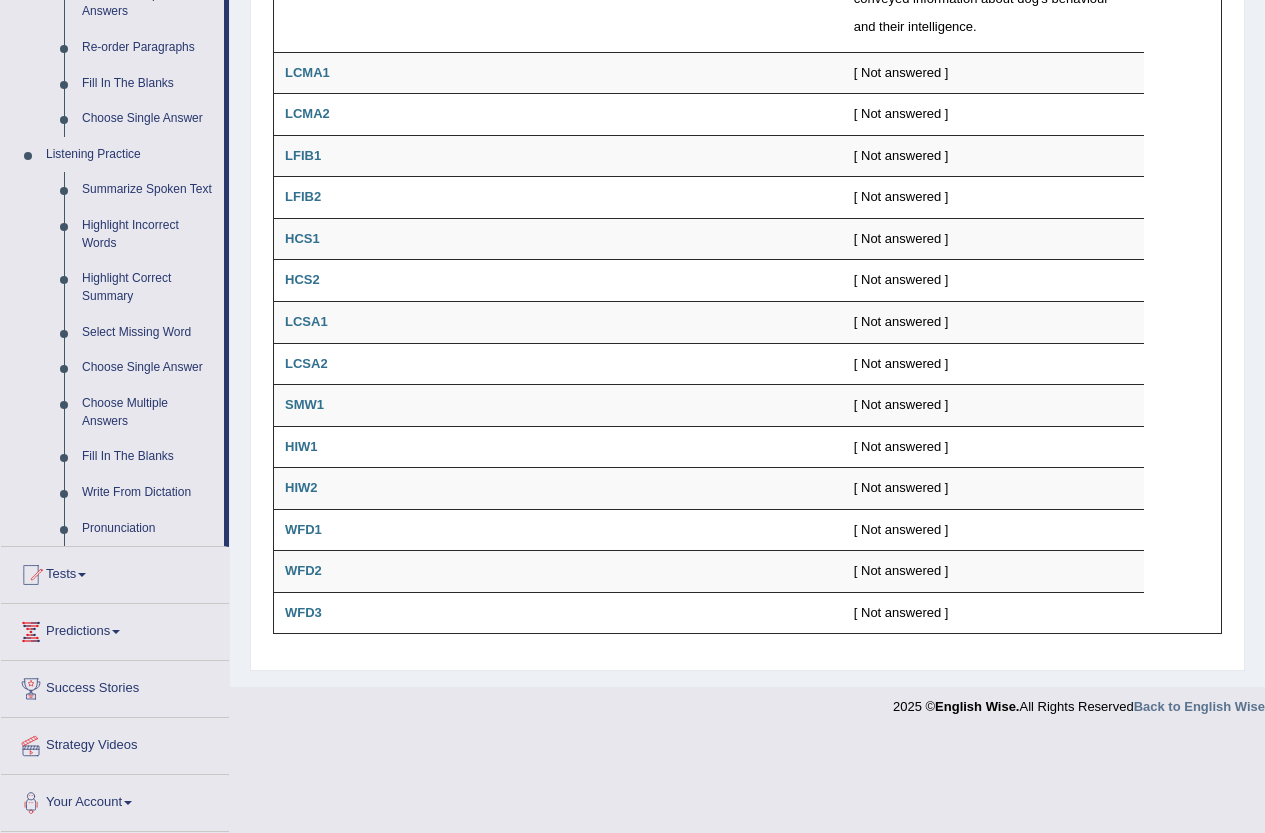 scroll, scrollTop: 34, scrollLeft: 0, axis: vertical 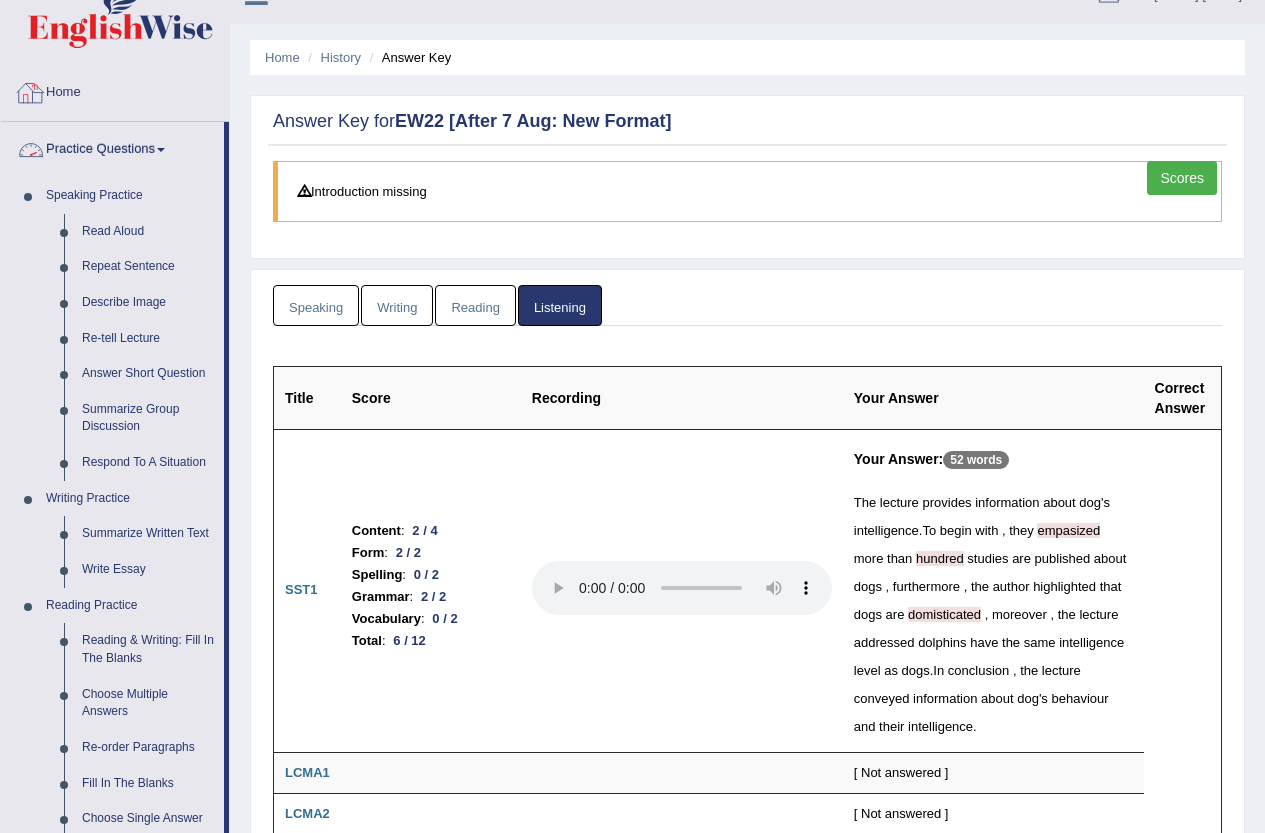 click on "Practice Questions" at bounding box center [112, 147] 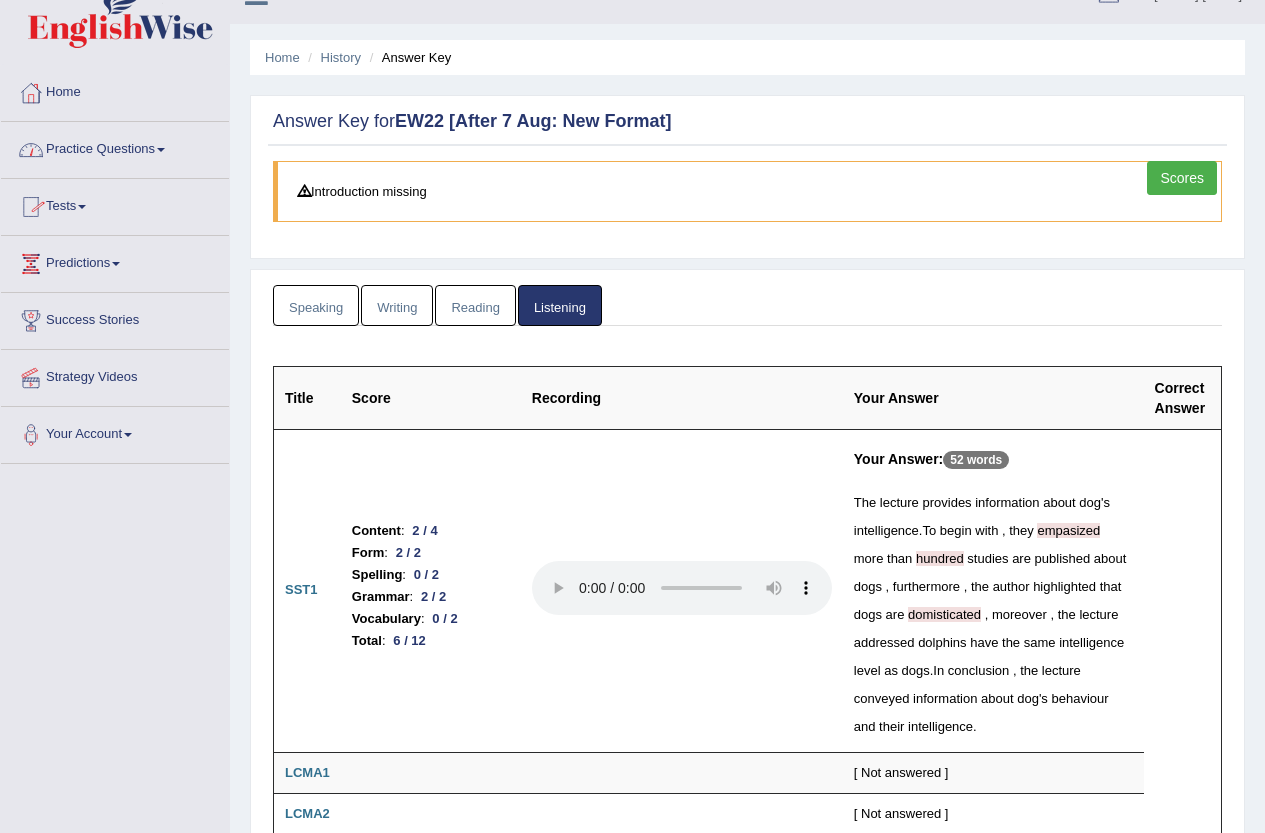 click on "Practice Questions" at bounding box center (115, 147) 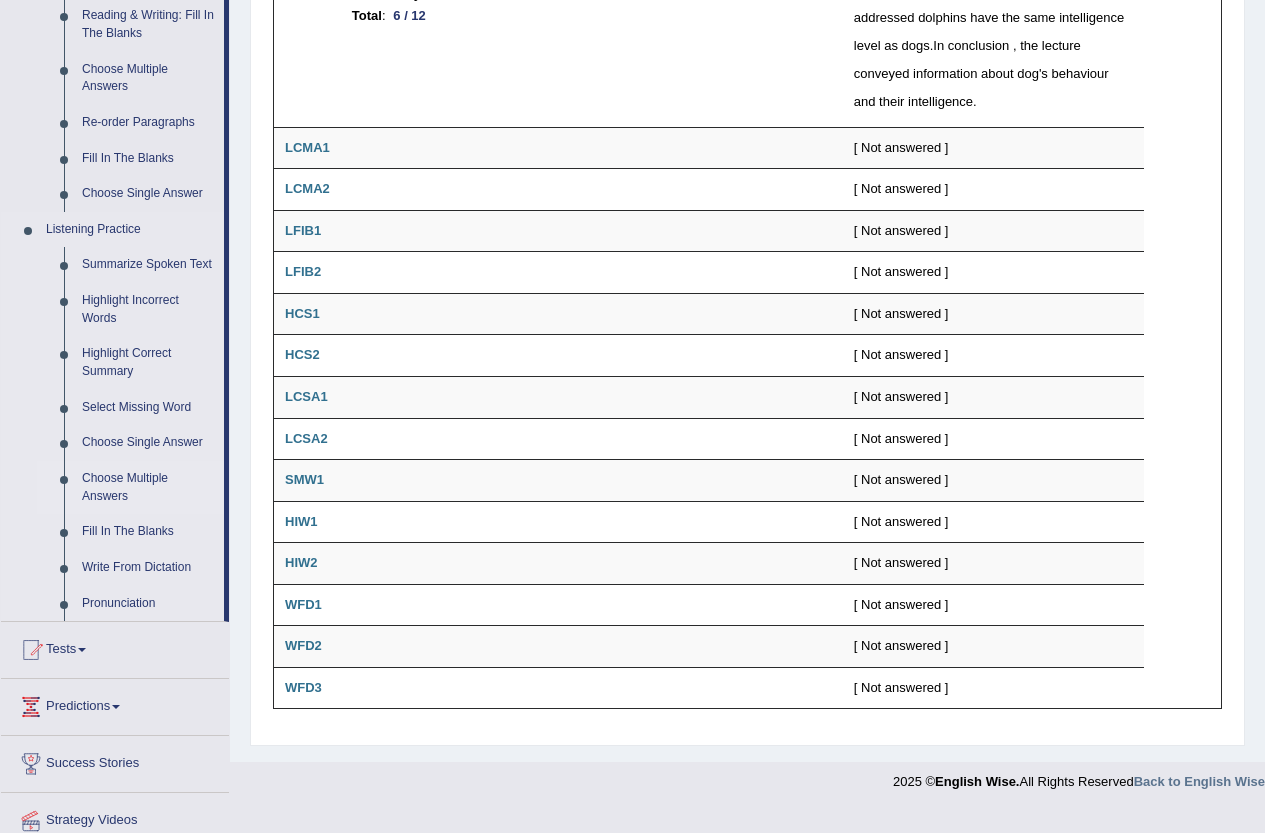 scroll, scrollTop: 734, scrollLeft: 0, axis: vertical 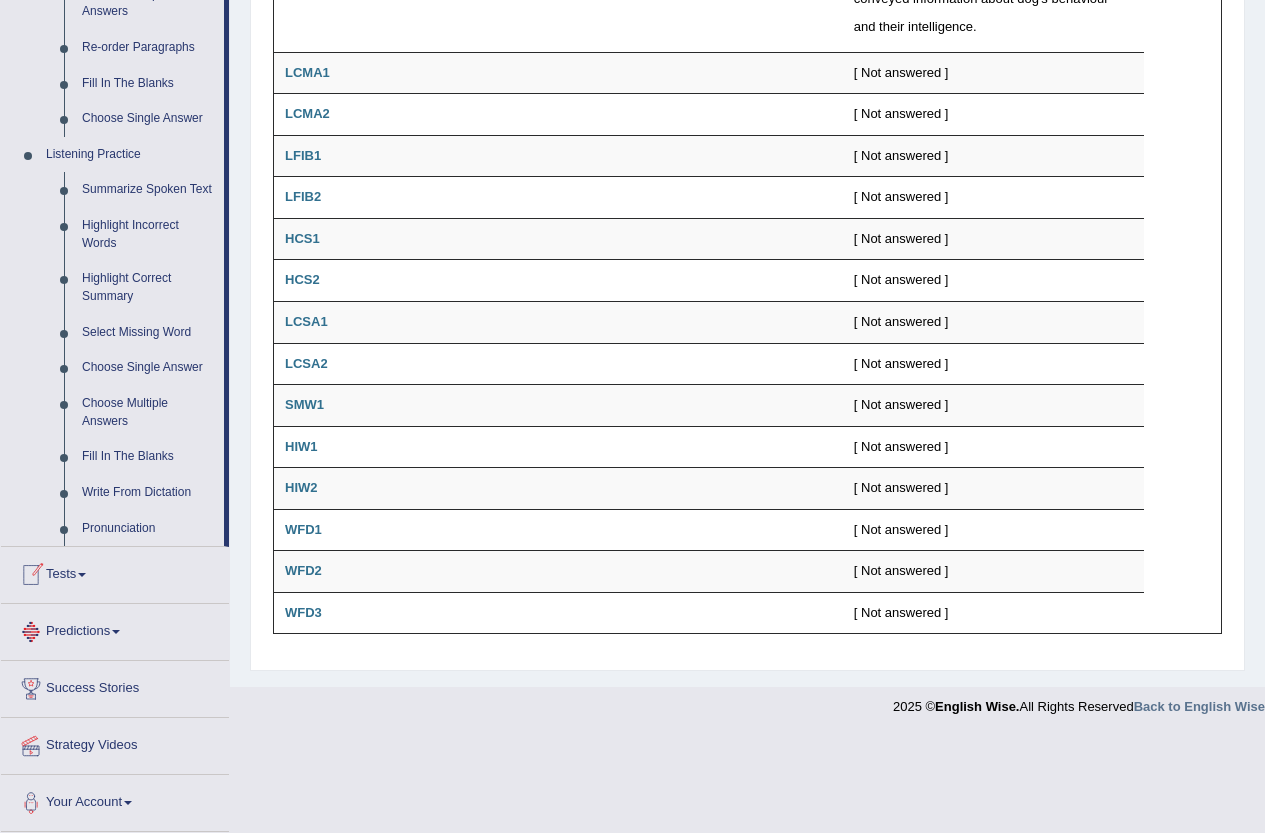 click on "Tests" at bounding box center [115, 572] 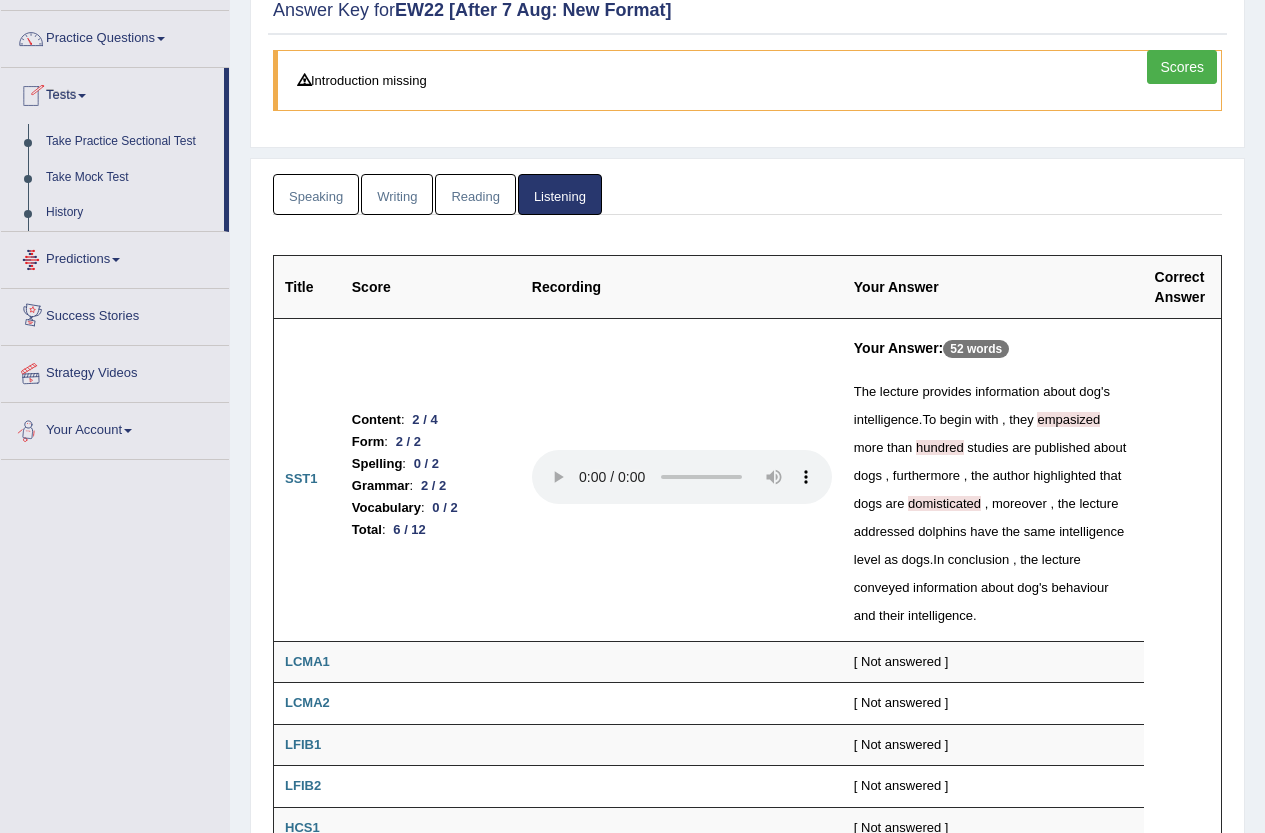 scroll, scrollTop: 45, scrollLeft: 0, axis: vertical 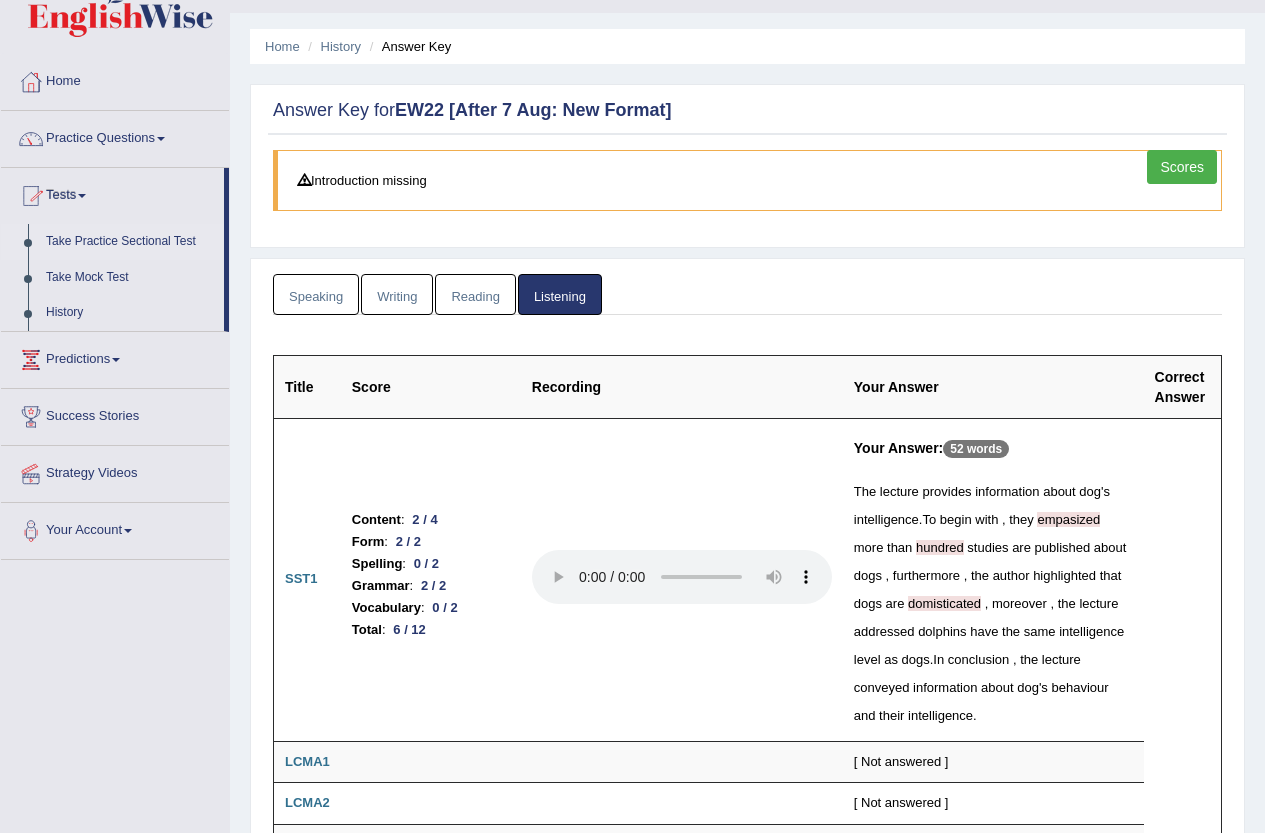 click on "Take Practice Sectional Test" at bounding box center (130, 242) 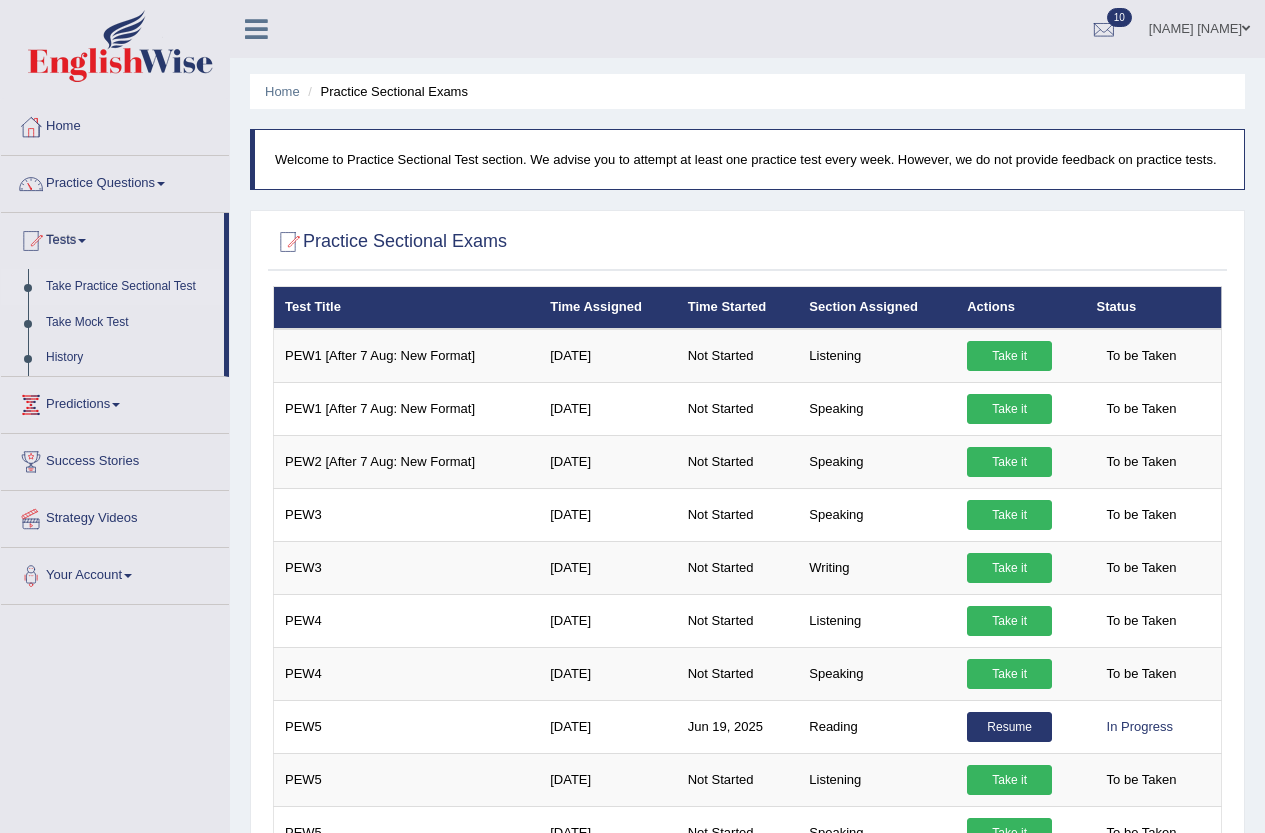 scroll, scrollTop: 700, scrollLeft: 0, axis: vertical 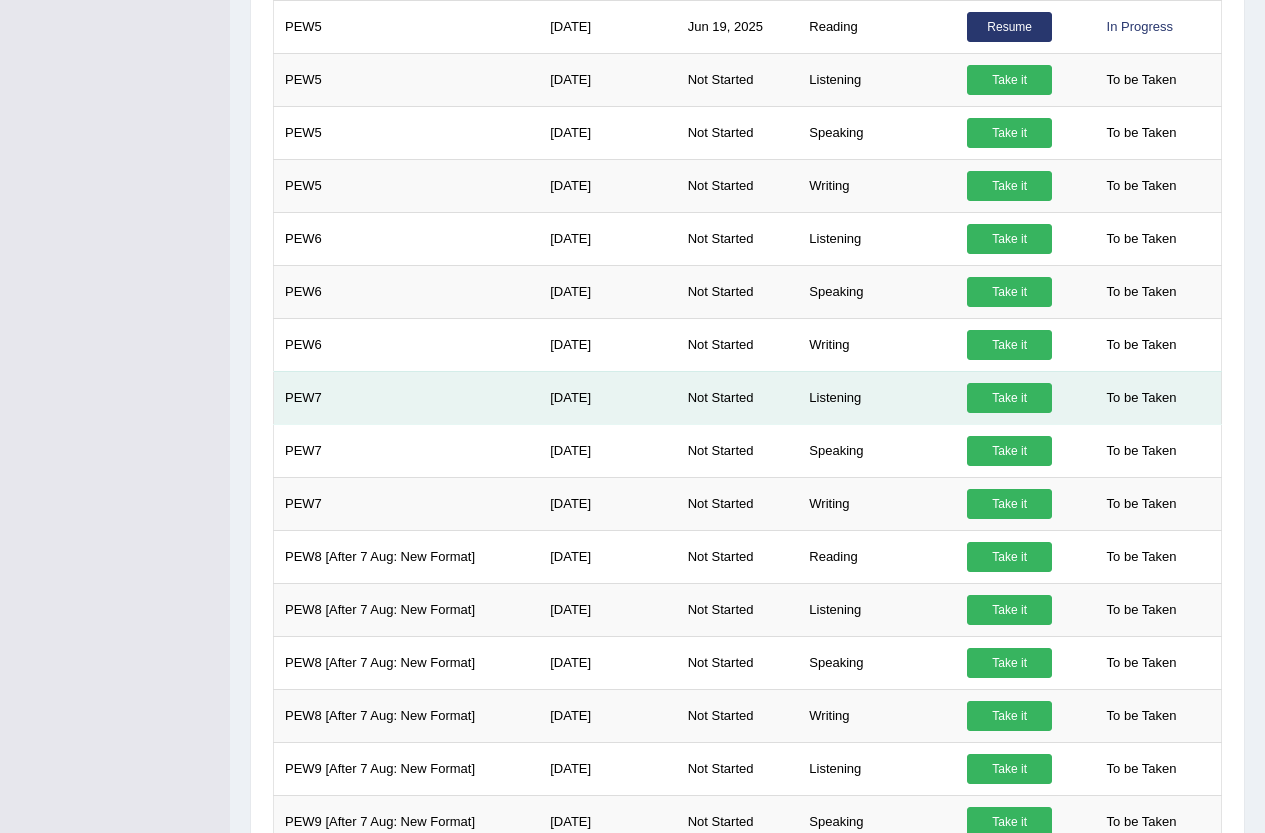click on "Take it" at bounding box center (1009, 398) 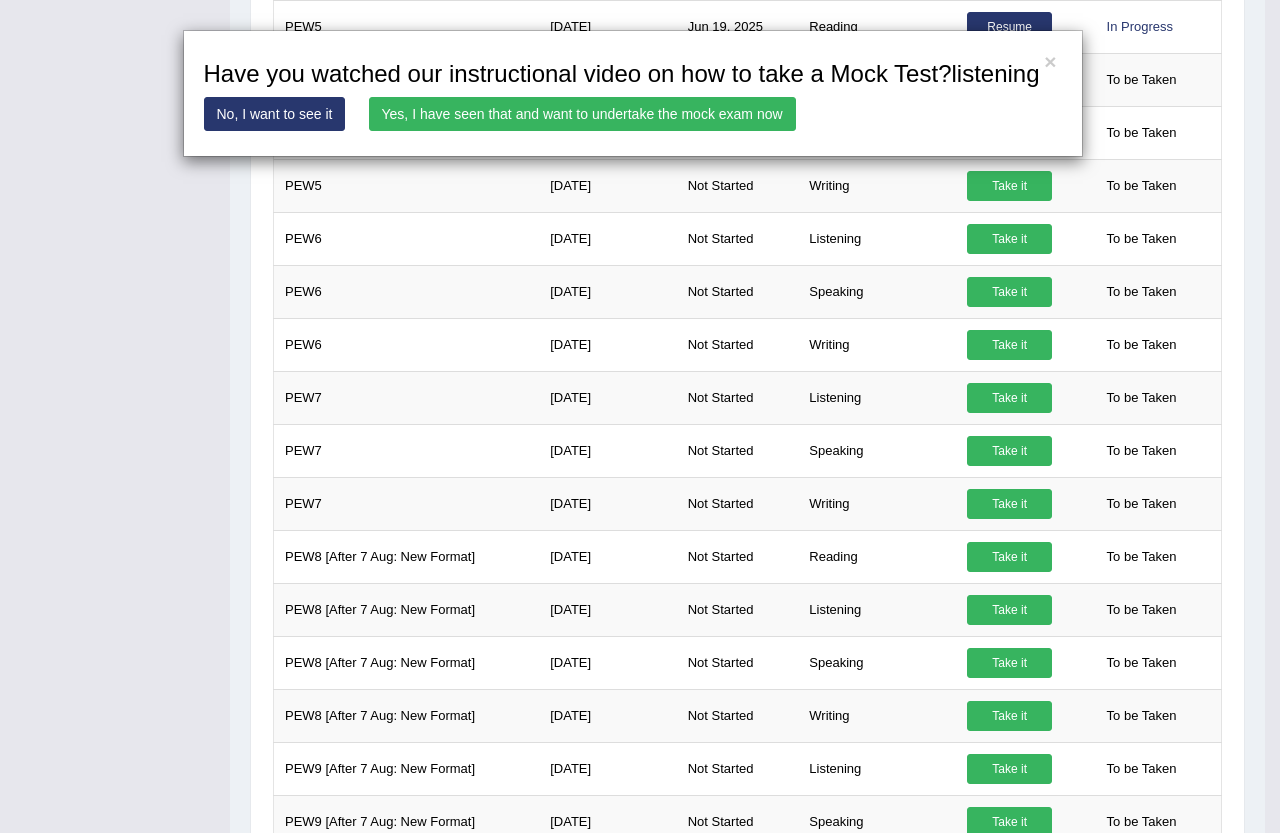 click on "Yes, I have seen that and want to undertake the mock exam now" at bounding box center [582, 114] 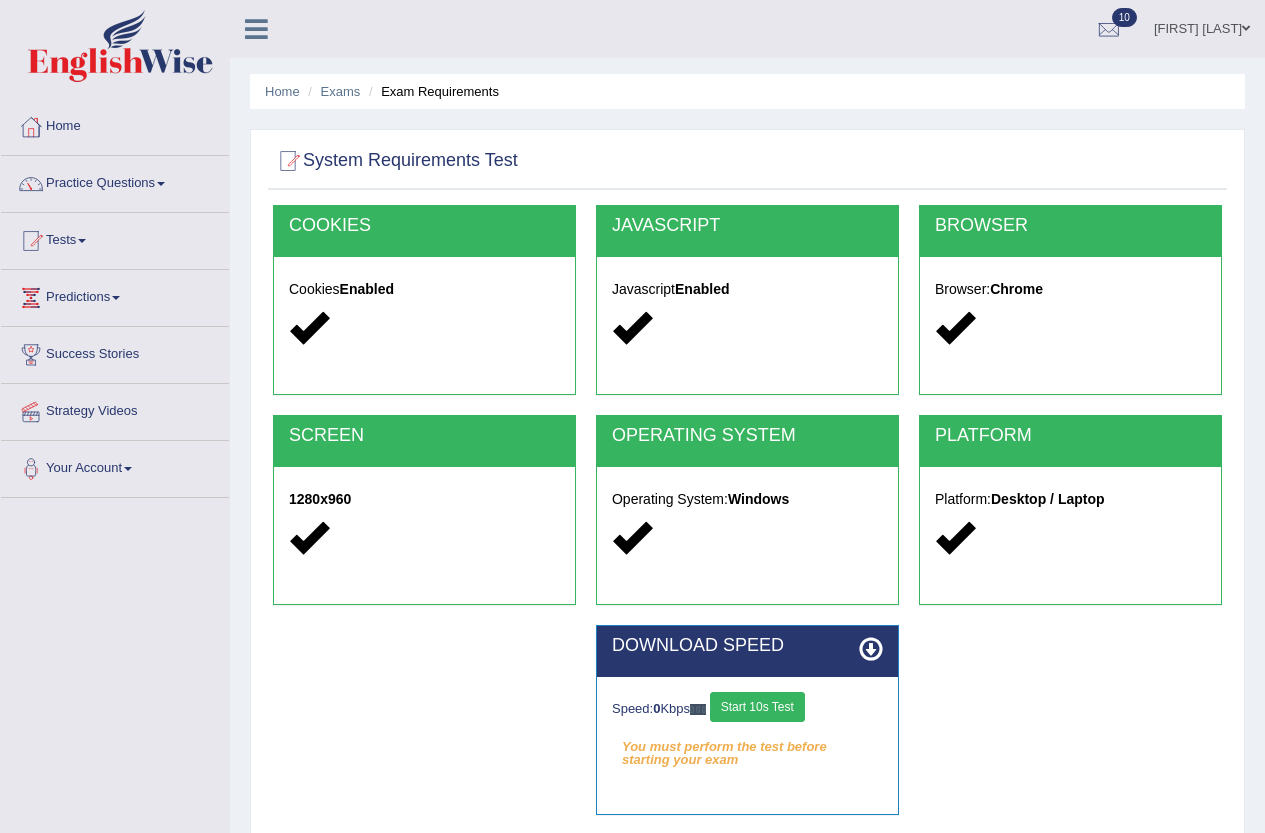 scroll, scrollTop: 0, scrollLeft: 0, axis: both 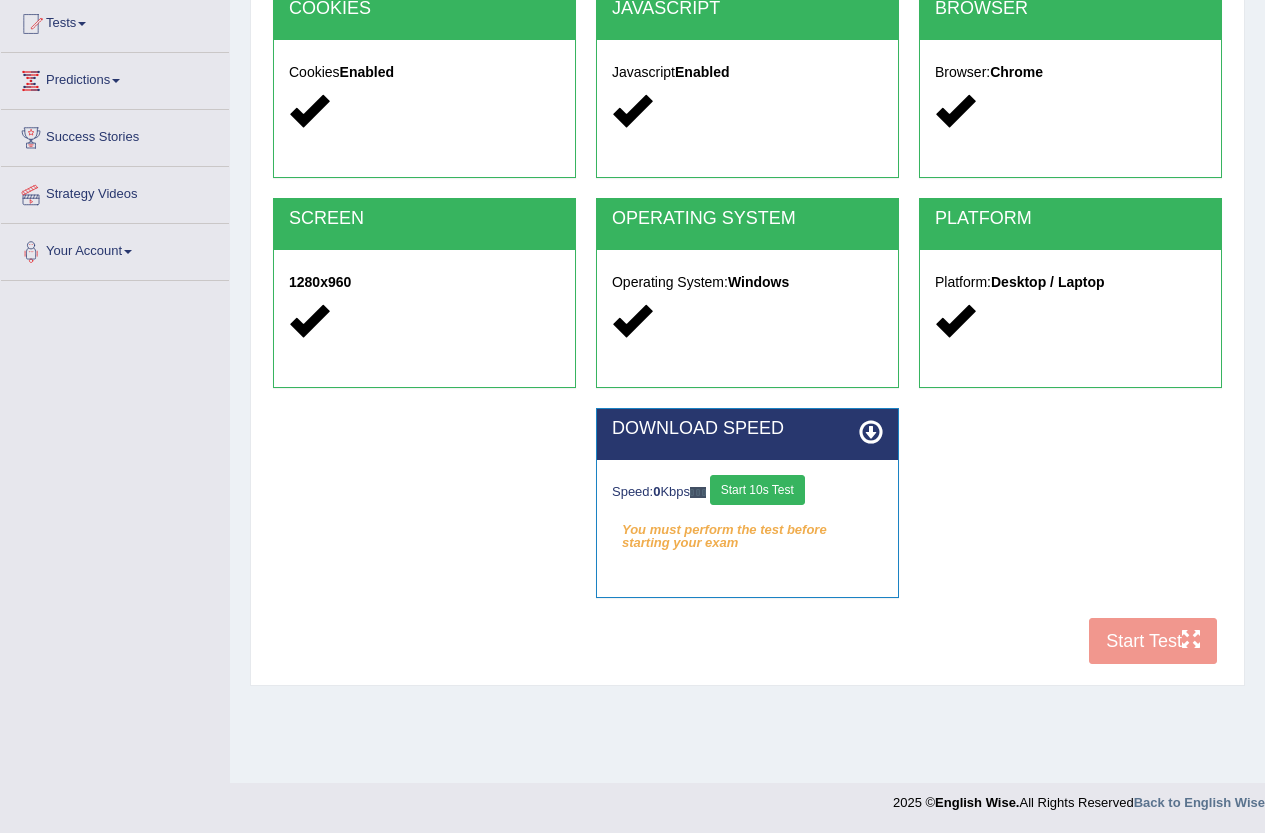 click on "Speed:  0  Kbps    Start 10s Test
You must perform the test before starting your exam
Select Audio Quality" at bounding box center [747, 510] 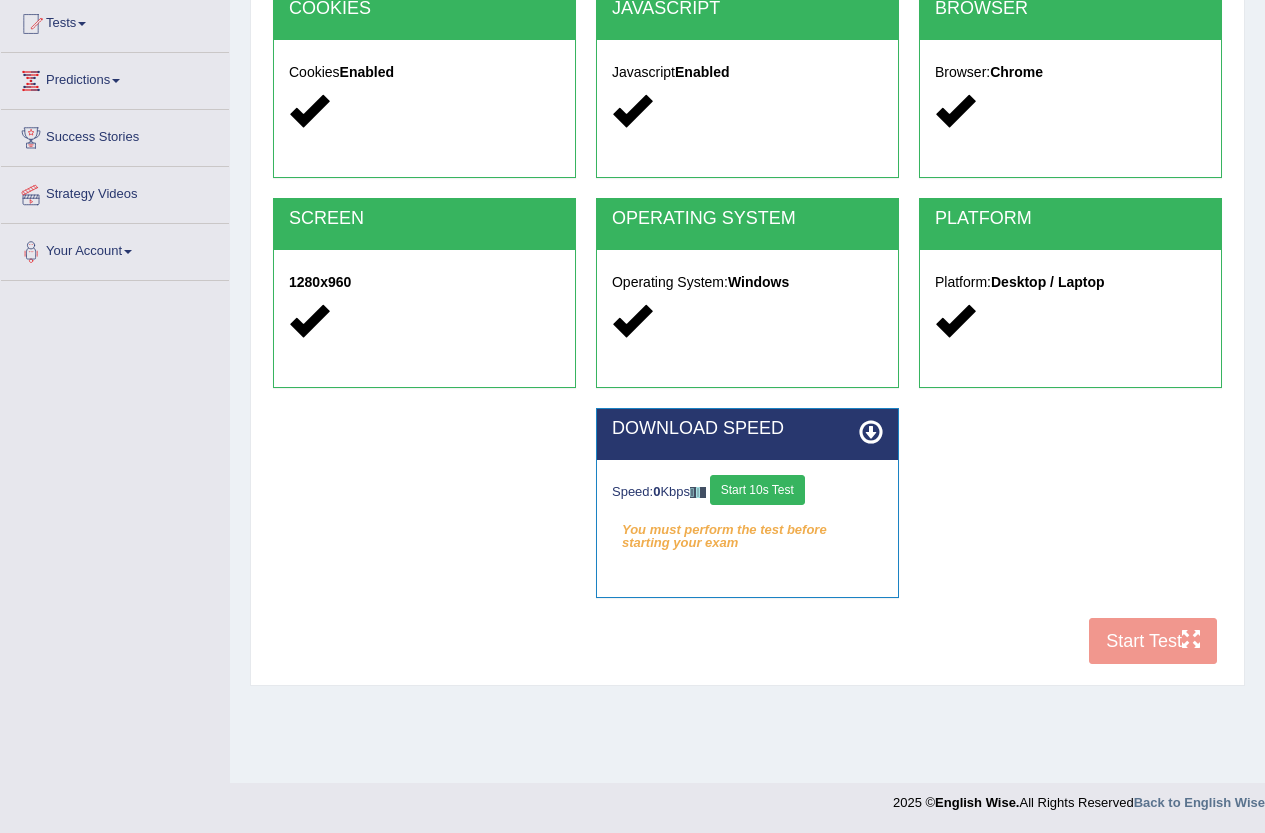 click on "Start 10s Test" at bounding box center [757, 490] 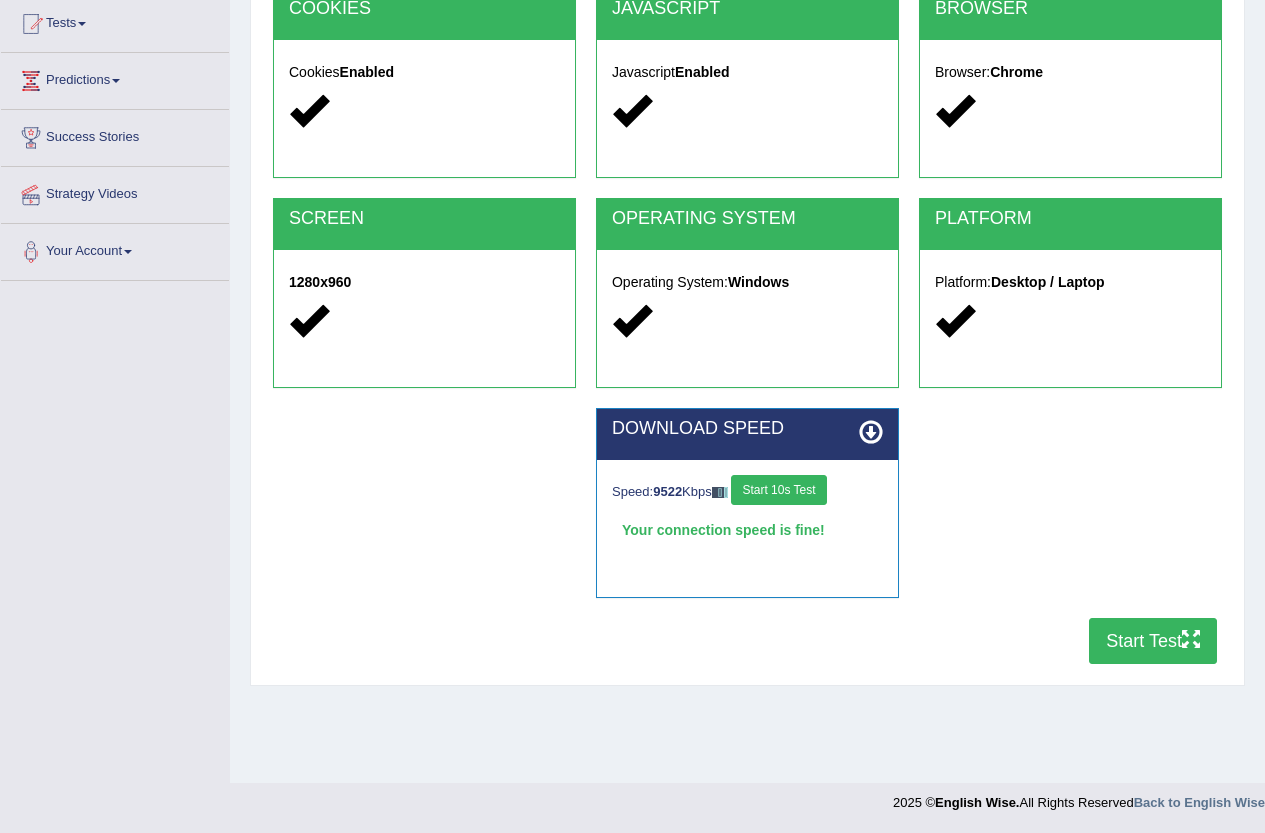 click on "Start Test" at bounding box center (1153, 641) 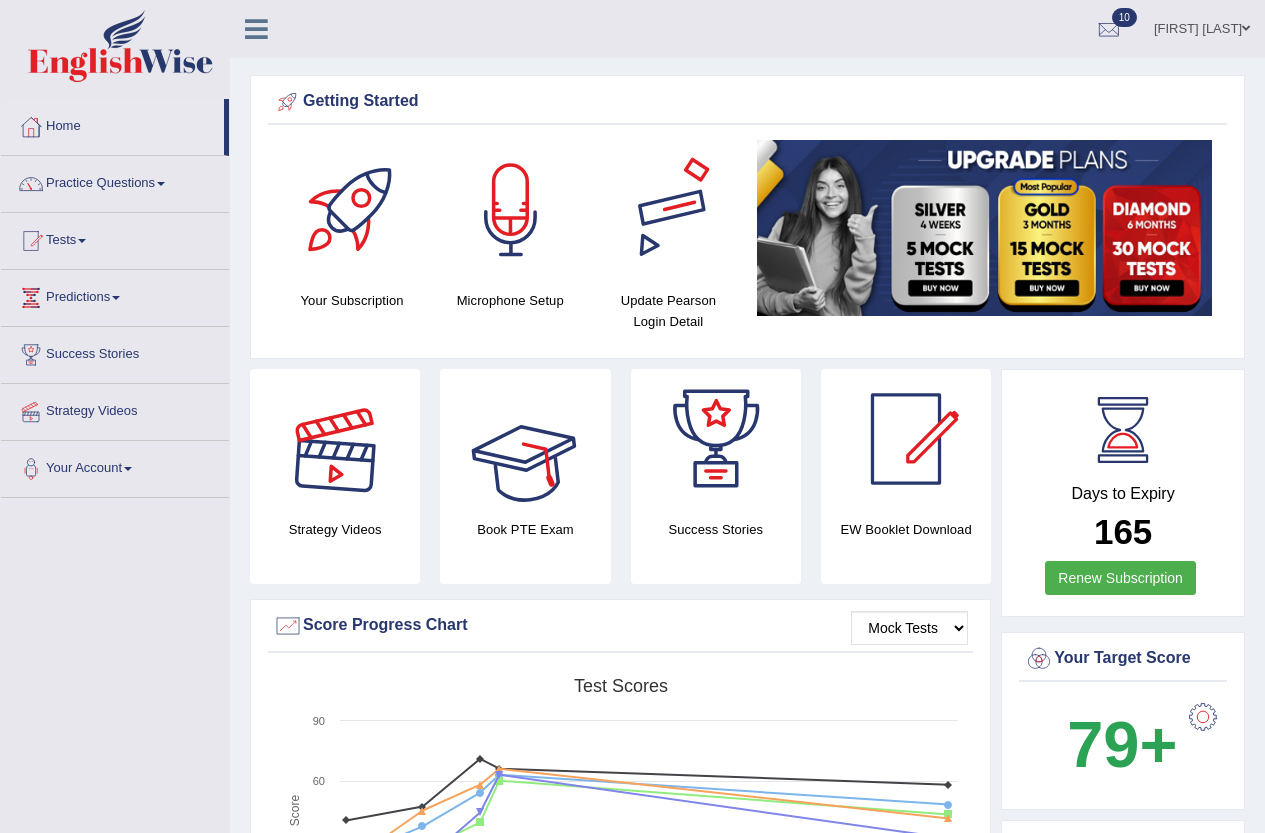 scroll, scrollTop: 0, scrollLeft: 0, axis: both 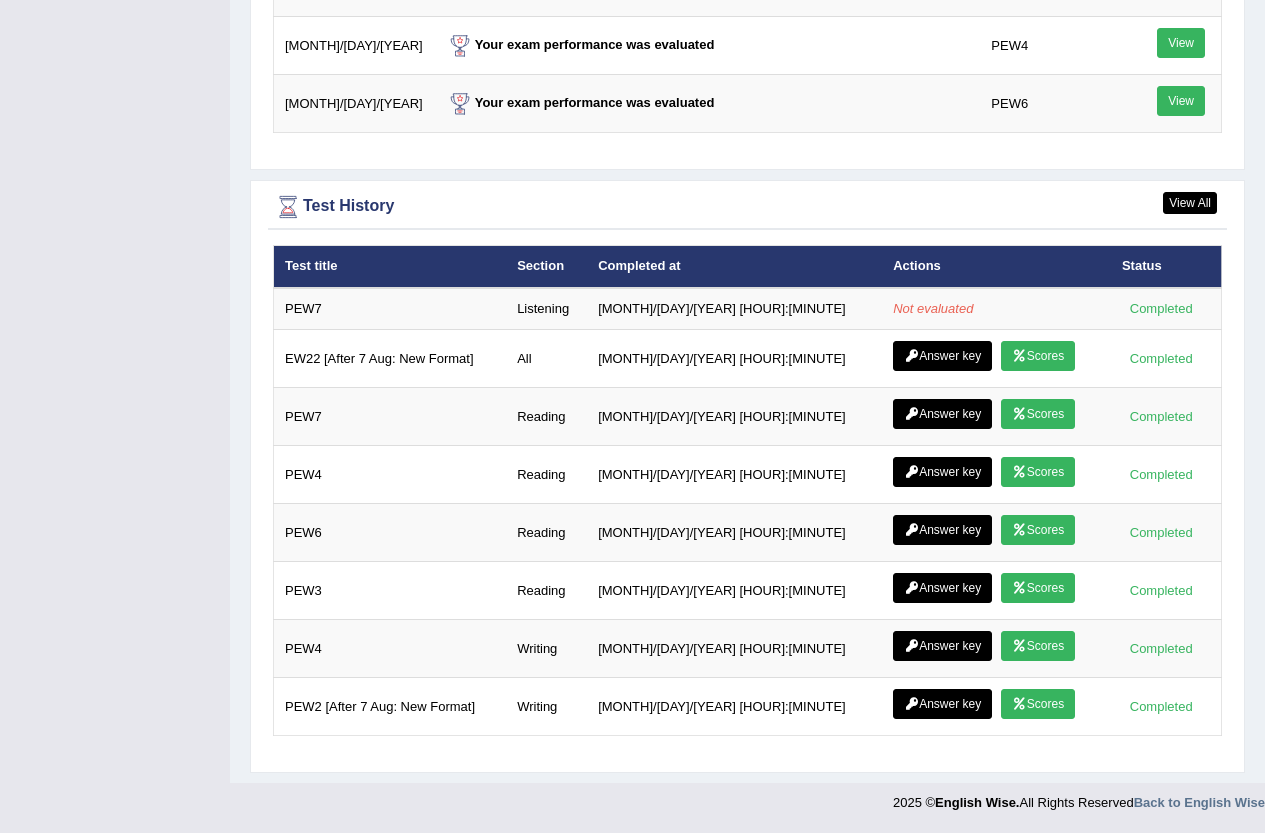 click on "Toggle navigation
Home
Practice Questions   Speaking Practice Read Aloud
Repeat Sentence
Describe Image
Re-tell Lecture
Answer Short Question
Summarize Group Discussion
Respond To A Situation
Writing Practice  Summarize Written Text
Write Essay
Reading Practice  Reading & Writing: Fill In The Blanks
Choose Multiple Answers
Re-order Paragraphs
Fill In The Blanks
Choose Single Answer
Listening Practice  Summarize Spoken Text
Highlight Incorrect Words
Highlight Correct Summary
Select Missing Word
Choose Single Answer
Choose Multiple Answers
Fill In The Blanks
Write From Dictation
Pronunciation
Tests  Take Practice Sectional Test
Take Mock Test" at bounding box center [632, -891] 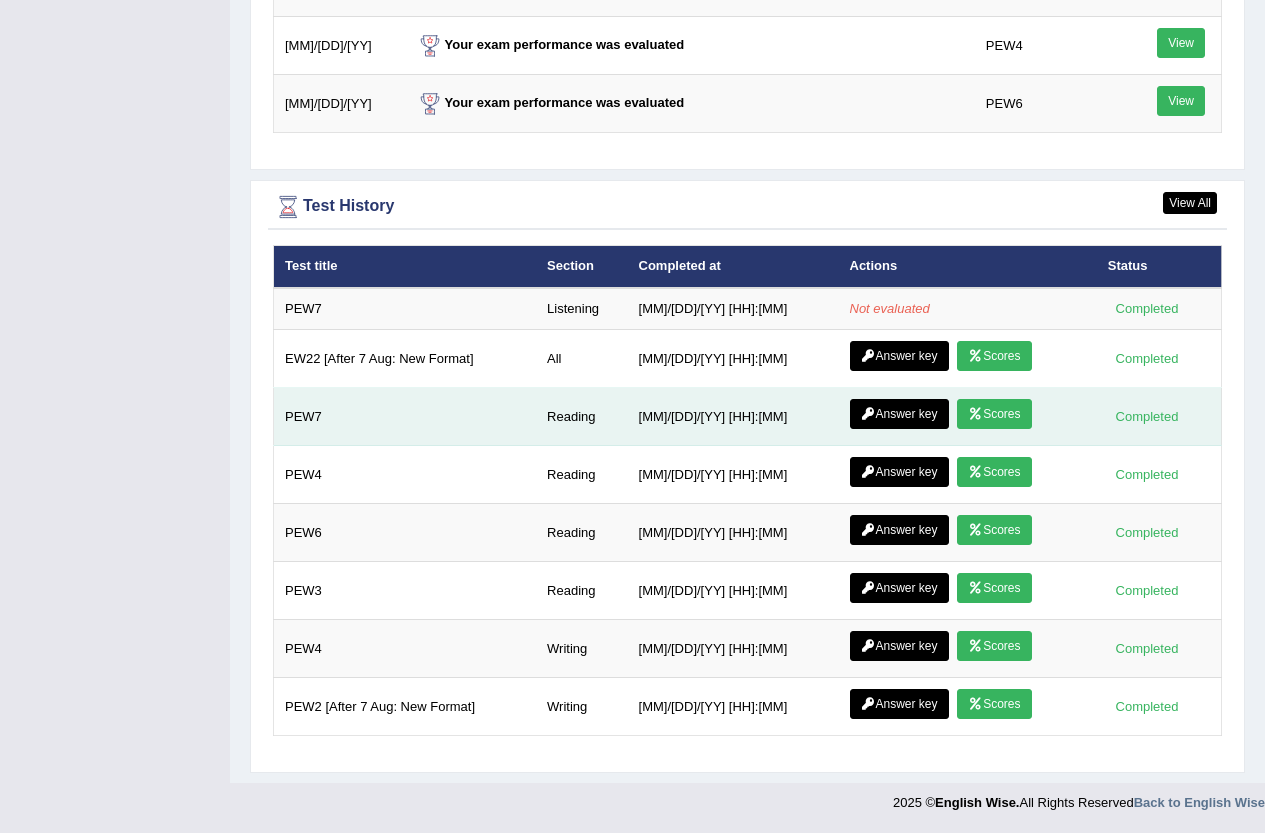 scroll, scrollTop: 0, scrollLeft: 0, axis: both 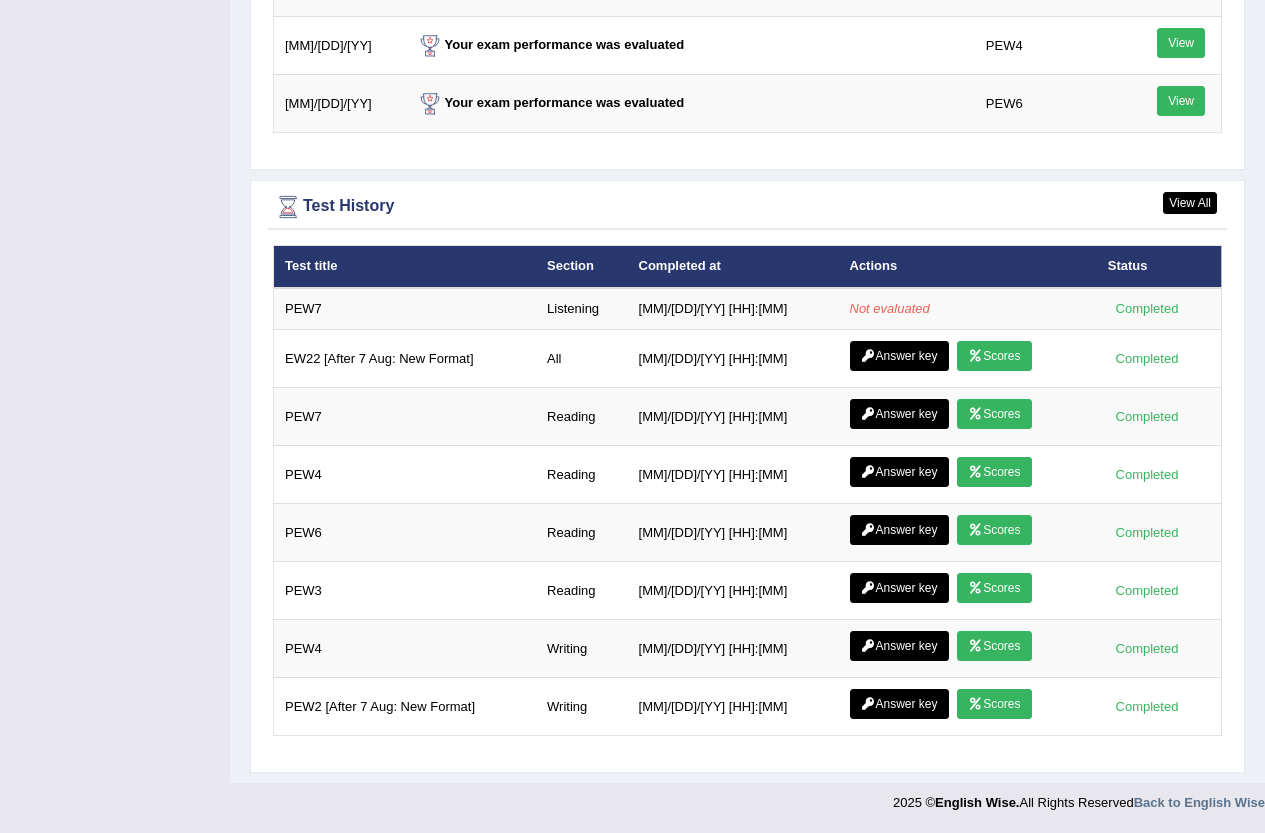 click on "Toggle navigation
Home
Practice Questions   Speaking Practice Read Aloud
Repeat Sentence
Describe Image
Re-tell Lecture
Answer Short Question
Summarize Group Discussion
Respond To A Situation
Writing Practice  Summarize Written Text
Write Essay
Reading Practice  Reading & Writing: Fill In The Blanks
Choose Multiple Answers
Re-order Paragraphs
Fill In The Blanks
Choose Single Answer
Listening Practice  Summarize Spoken Text
Highlight Incorrect Words
Highlight Correct Summary
Select Missing Word
Choose Single Answer
Choose Multiple Answers
Fill In The Blanks
Write From Dictation
Pronunciation
Tests  Take Practice Sectional Test
Take Mock Test" at bounding box center [632, -891] 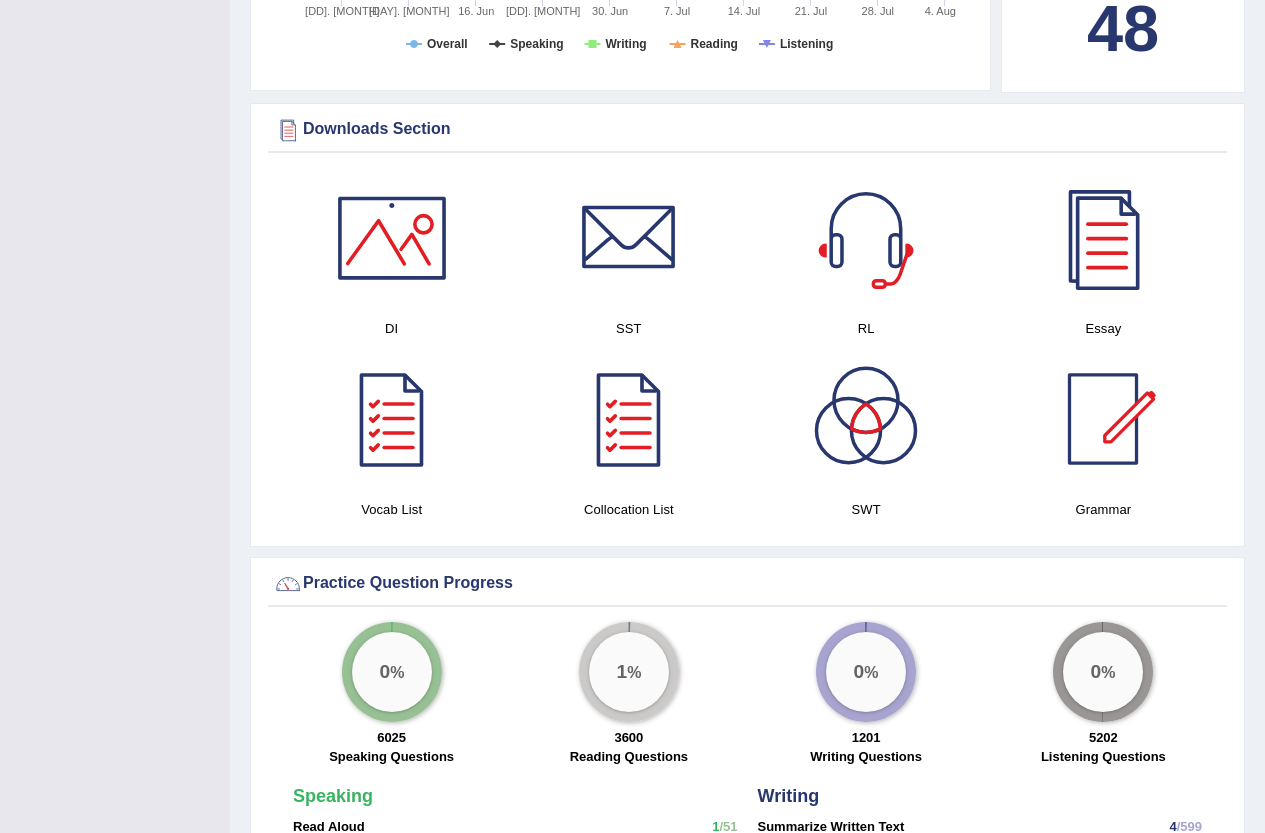 scroll, scrollTop: 1604, scrollLeft: 0, axis: vertical 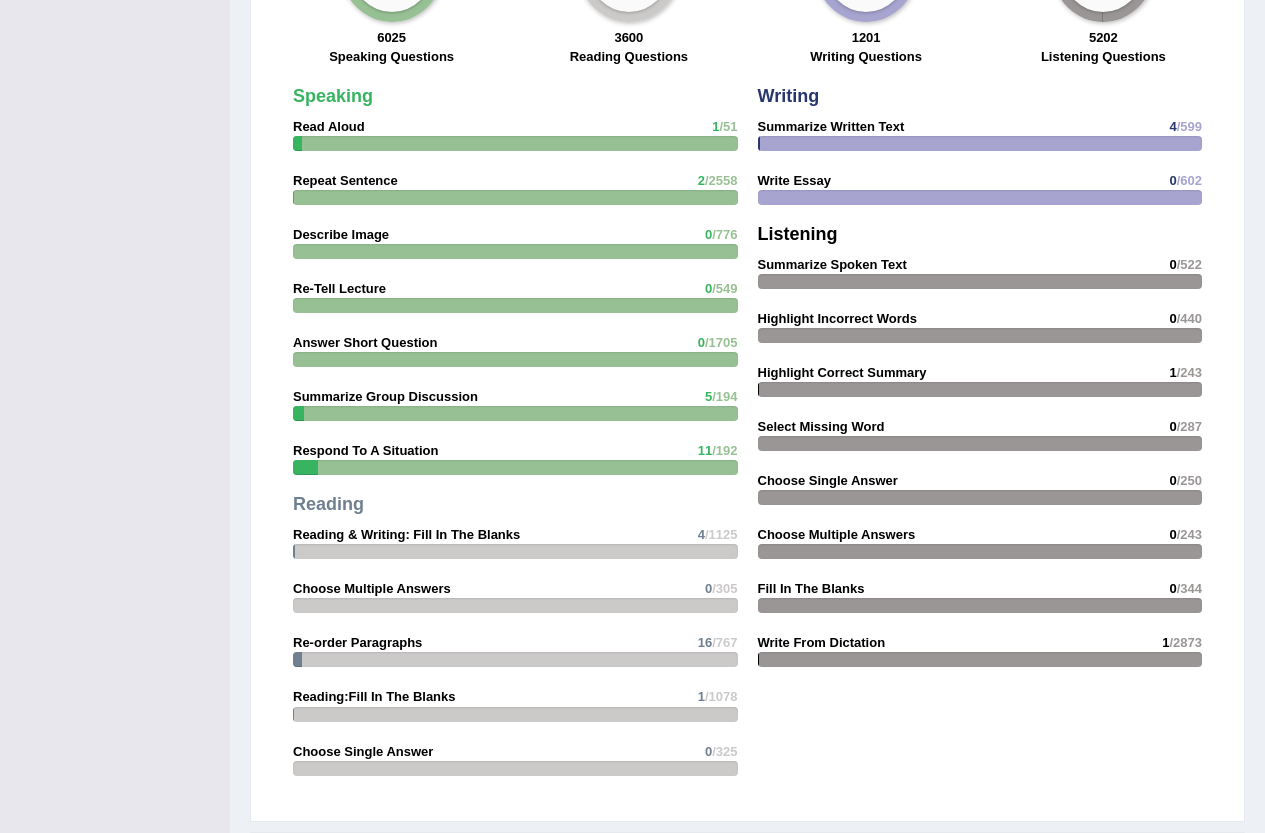drag, startPoint x: 184, startPoint y: 635, endPoint x: 134, endPoint y: 642, distance: 50.48762 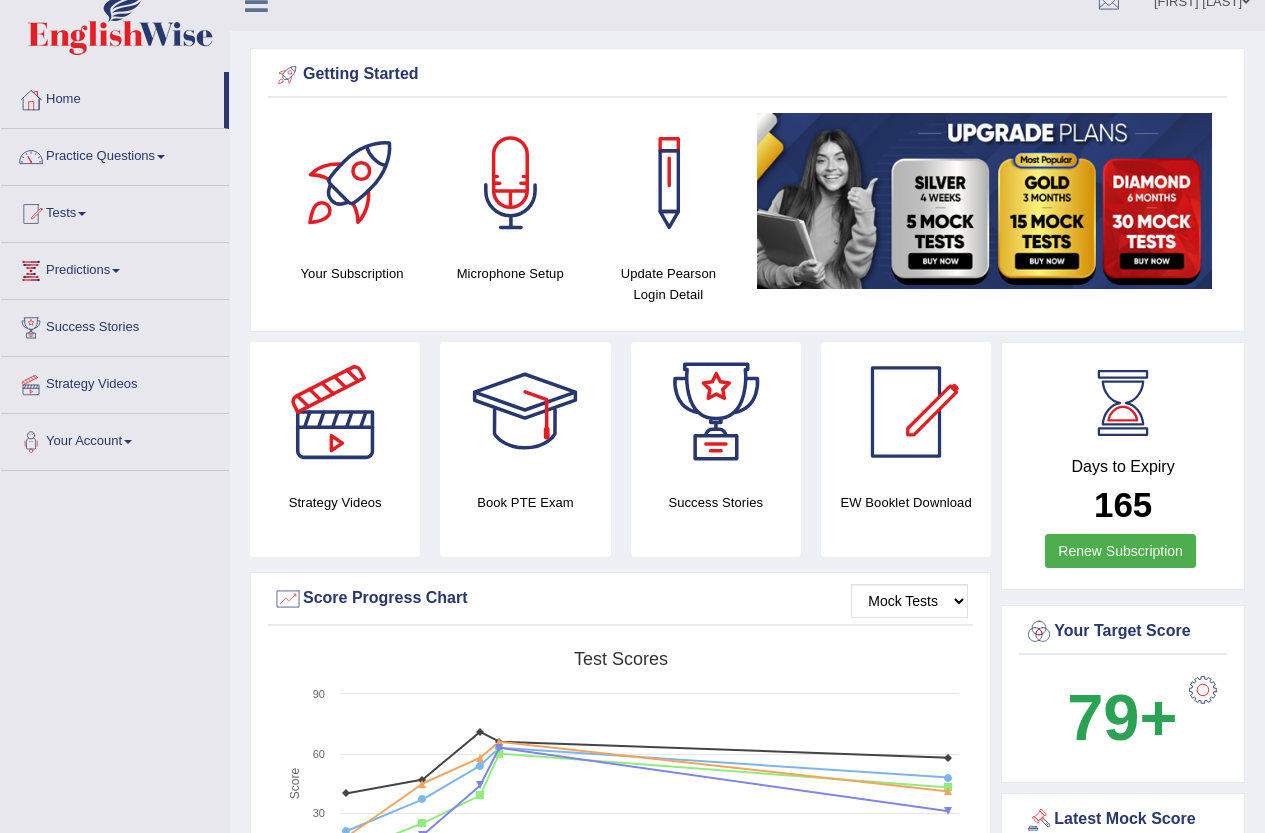 scroll, scrollTop: 0, scrollLeft: 0, axis: both 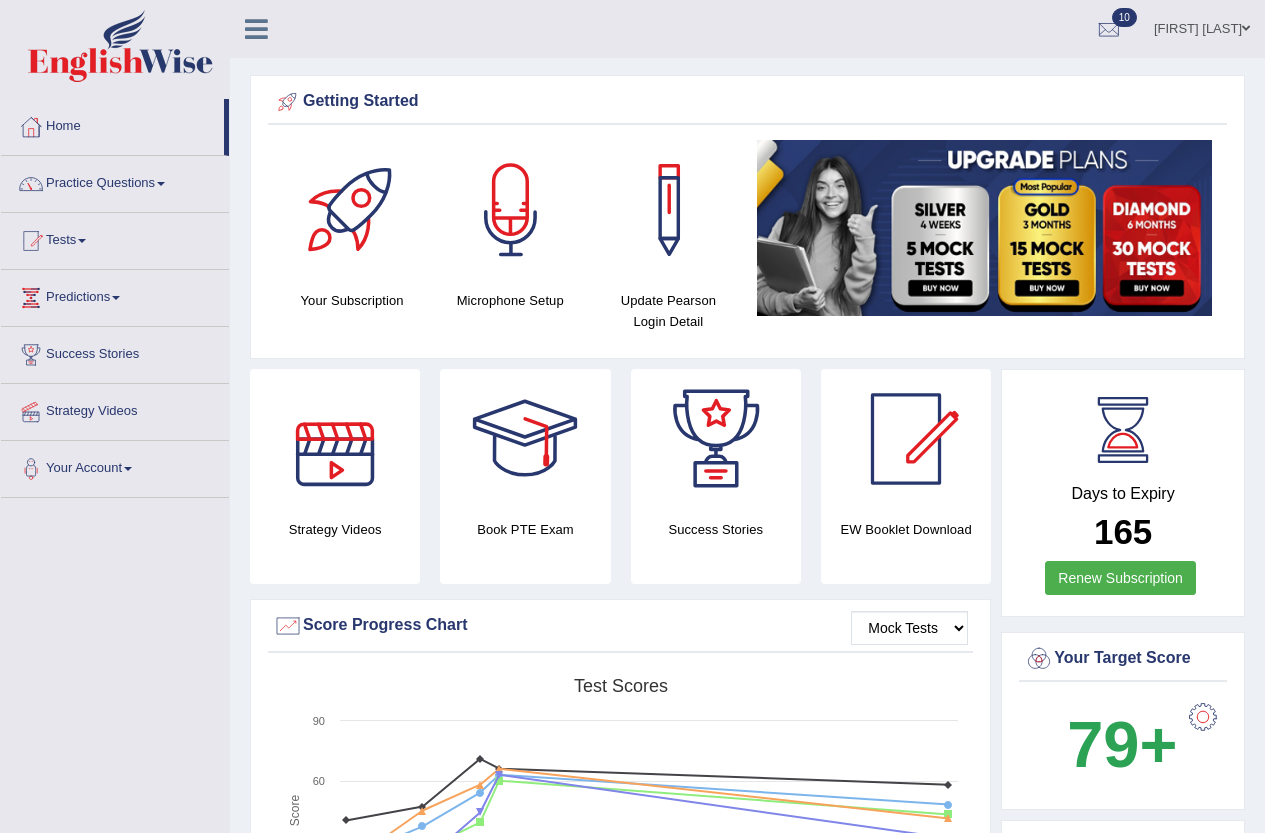 click on "Book PTE Exam" at bounding box center (525, 476) 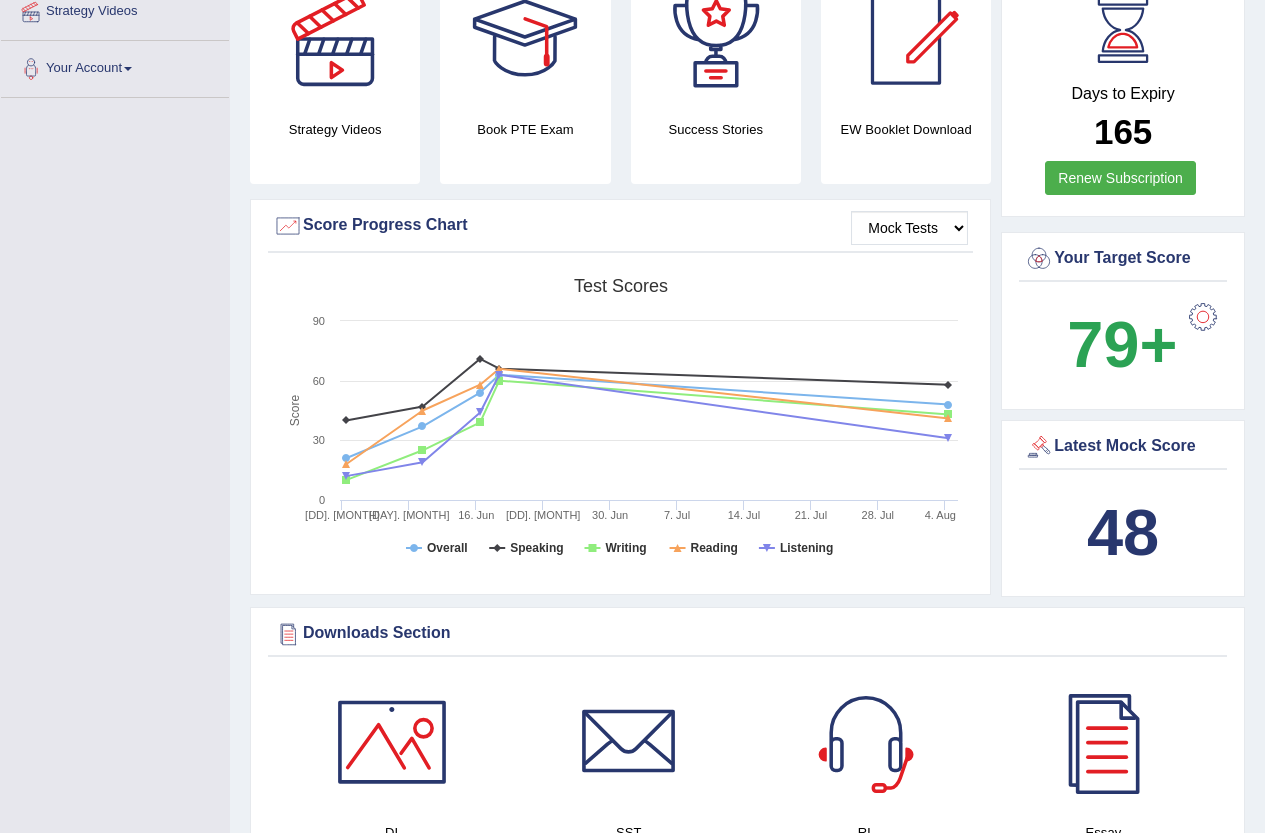 scroll, scrollTop: 0, scrollLeft: 0, axis: both 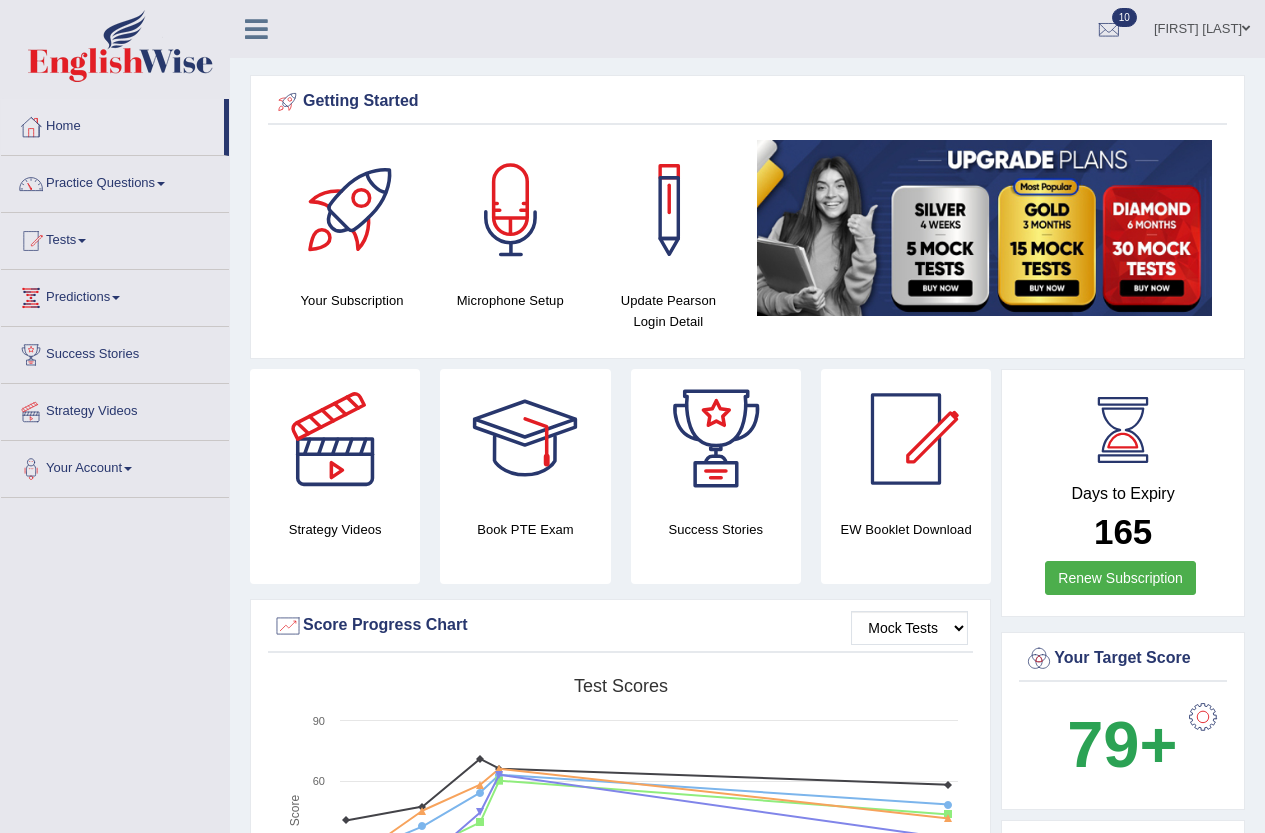 click on "Please login from Desktop. If you think this is an error (or logged in from desktop),  please click here to contact us
Getting Started
Your Subscription
Microphone Setup
Update Pearson Login Detail
×" at bounding box center (747, 1693) 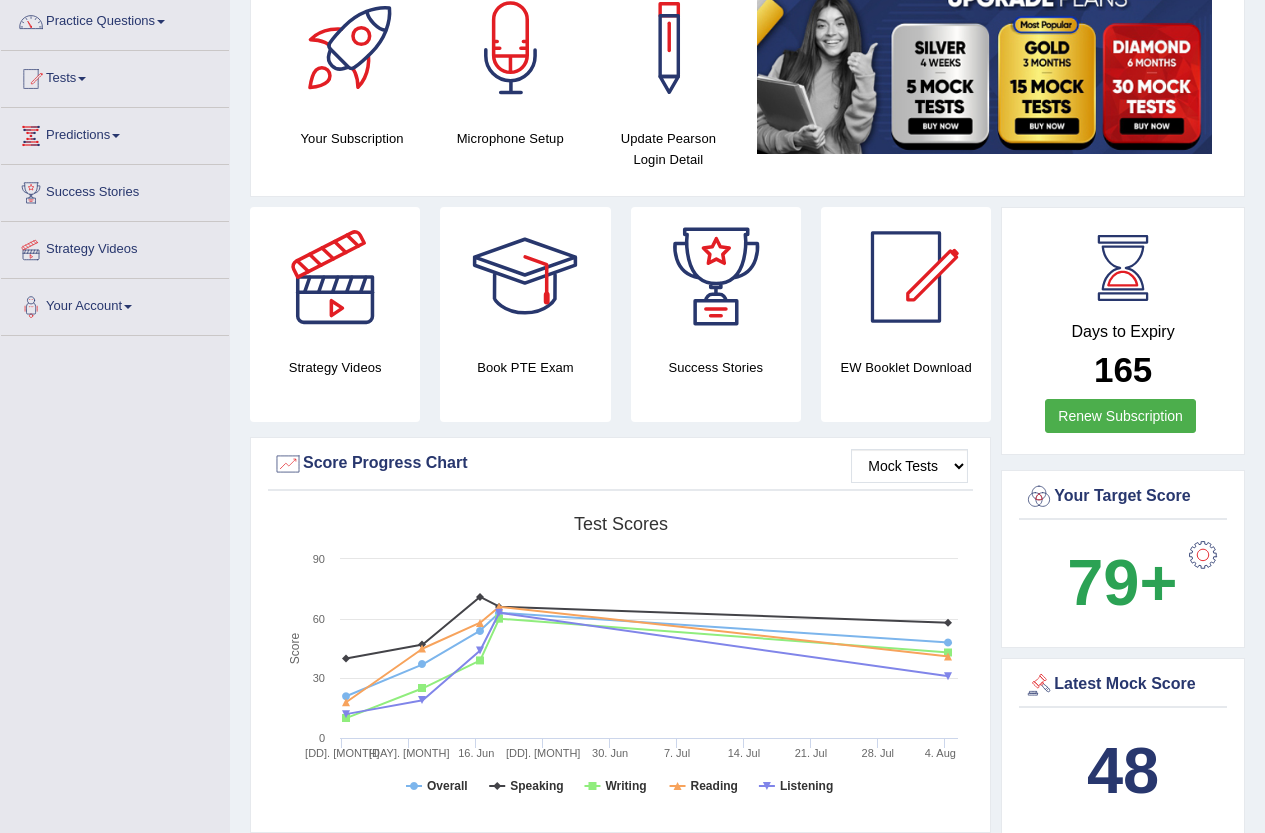 scroll, scrollTop: 0, scrollLeft: 0, axis: both 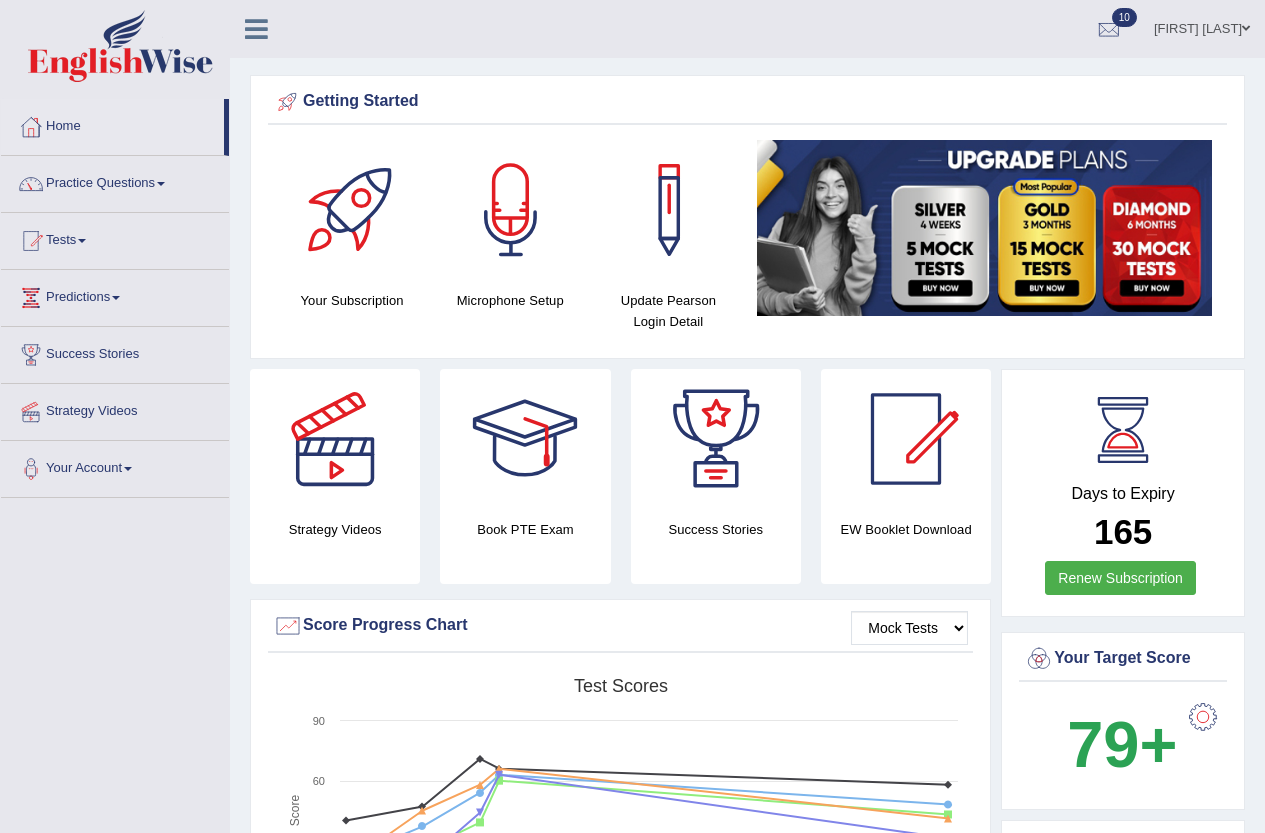 click on "Toggle navigation
Home
Practice Questions   Speaking Practice Read Aloud
Repeat Sentence
Describe Image
Re-tell Lecture
Answer Short Question
Summarize Group Discussion
Respond To A Situation
Writing Practice  Summarize Written Text
Write Essay
Reading Practice  Reading & Writing: Fill In The Blanks
Choose Multiple Answers
Re-order Paragraphs
Fill In The Blanks
Choose Single Answer
Listening Practice  Summarize Spoken Text
Highlight Incorrect Words
Highlight Correct Summary
Select Missing Word
Choose Single Answer
Choose Multiple Answers
Fill In The Blanks
Write From Dictation
Pronunciation
Tests  Take Practice Sectional Test
Take Mock Test" at bounding box center (632, 1713) 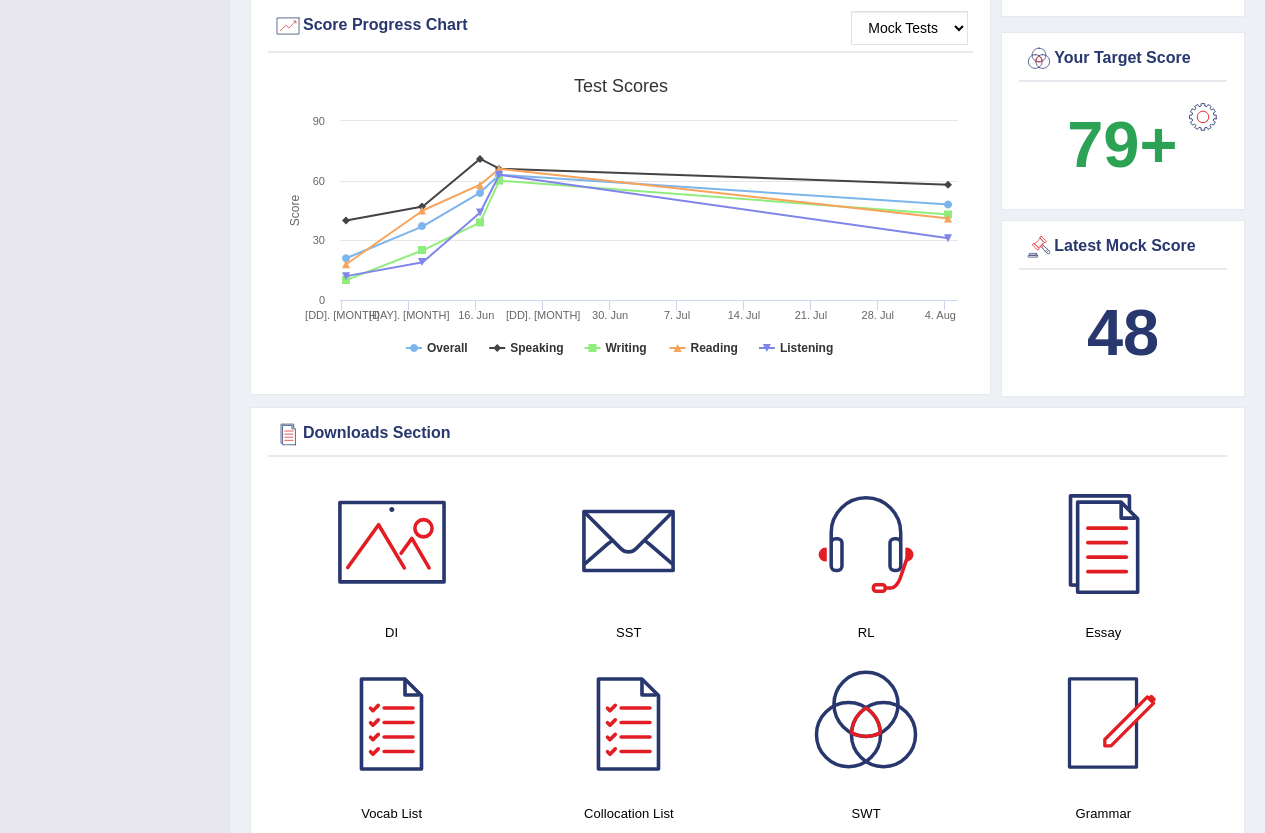 scroll, scrollTop: 0, scrollLeft: 0, axis: both 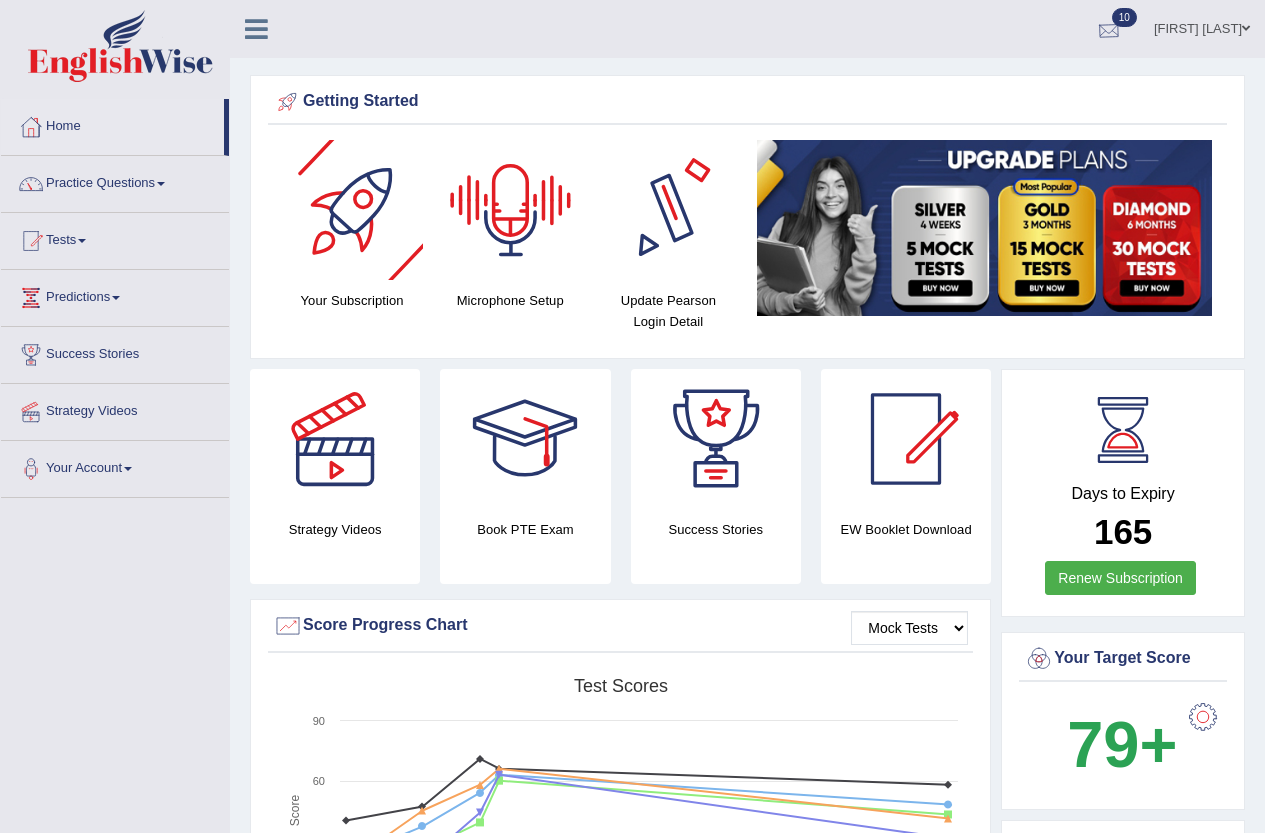 click on "Ekaterina Danilova" at bounding box center [1202, 26] 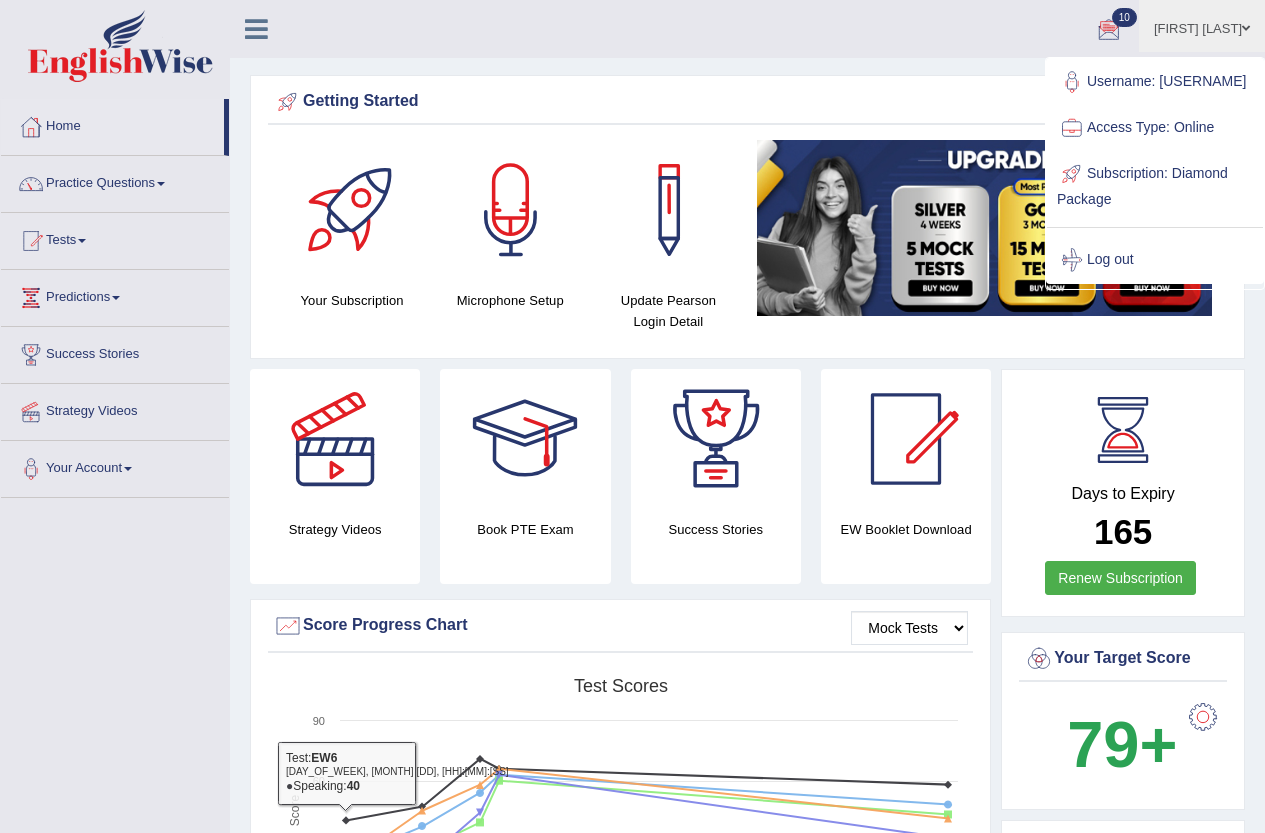 click on "Toggle navigation
Home
Practice Questions   Speaking Practice Read Aloud
Repeat Sentence
Describe Image
Re-tell Lecture
Answer Short Question
Summarize Group Discussion
Respond To A Situation
Writing Practice  Summarize Written Text
Write Essay
Reading Practice  Reading & Writing: Fill In The Blanks
Choose Multiple Answers
Re-order Paragraphs
Fill In The Blanks
Choose Single Answer
Listening Practice  Summarize Spoken Text
Highlight Incorrect Words
Highlight Correct Summary
Select Missing Word
Choose Single Answer
Choose Multiple Answers
Fill In The Blanks
Write From Dictation
Pronunciation
Tests  Take Practice Sectional Test
Take Mock Test" at bounding box center (632, 1713) 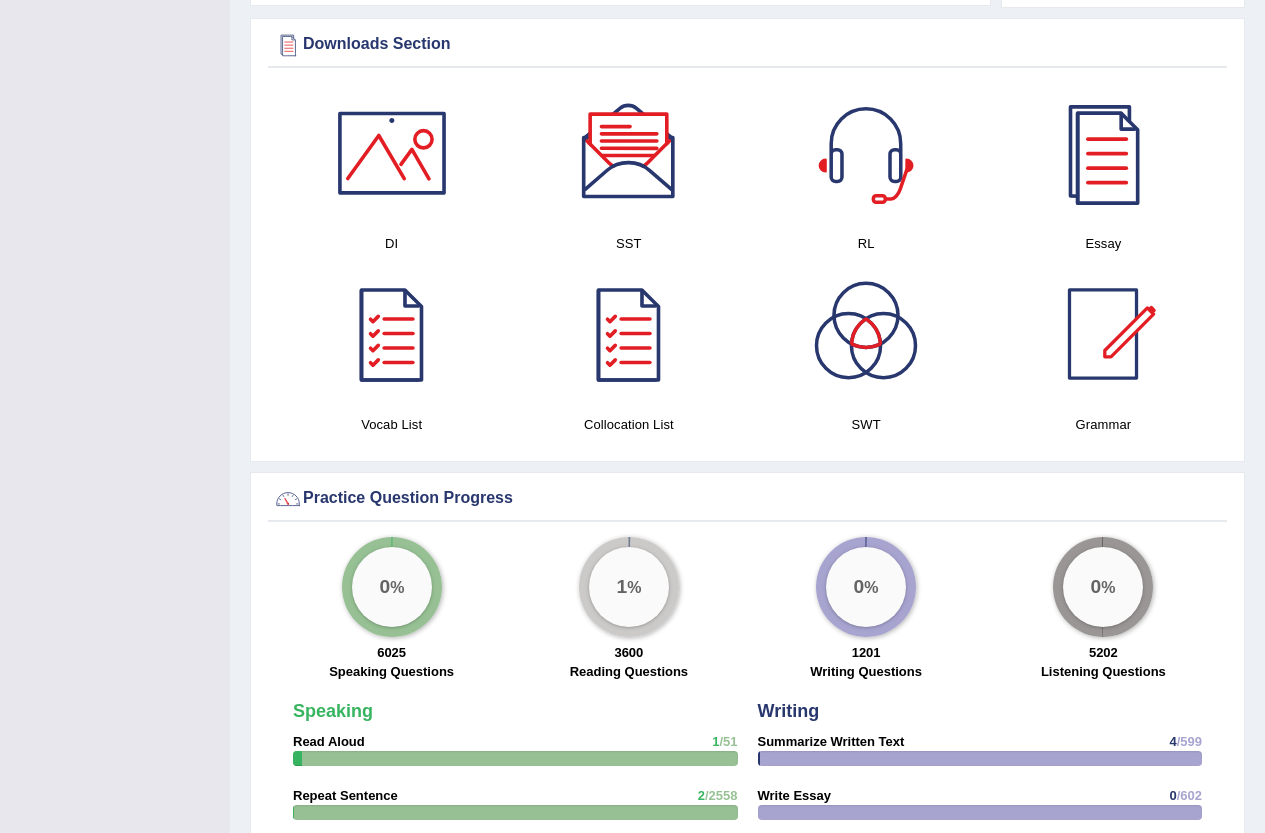 scroll, scrollTop: 1000, scrollLeft: 0, axis: vertical 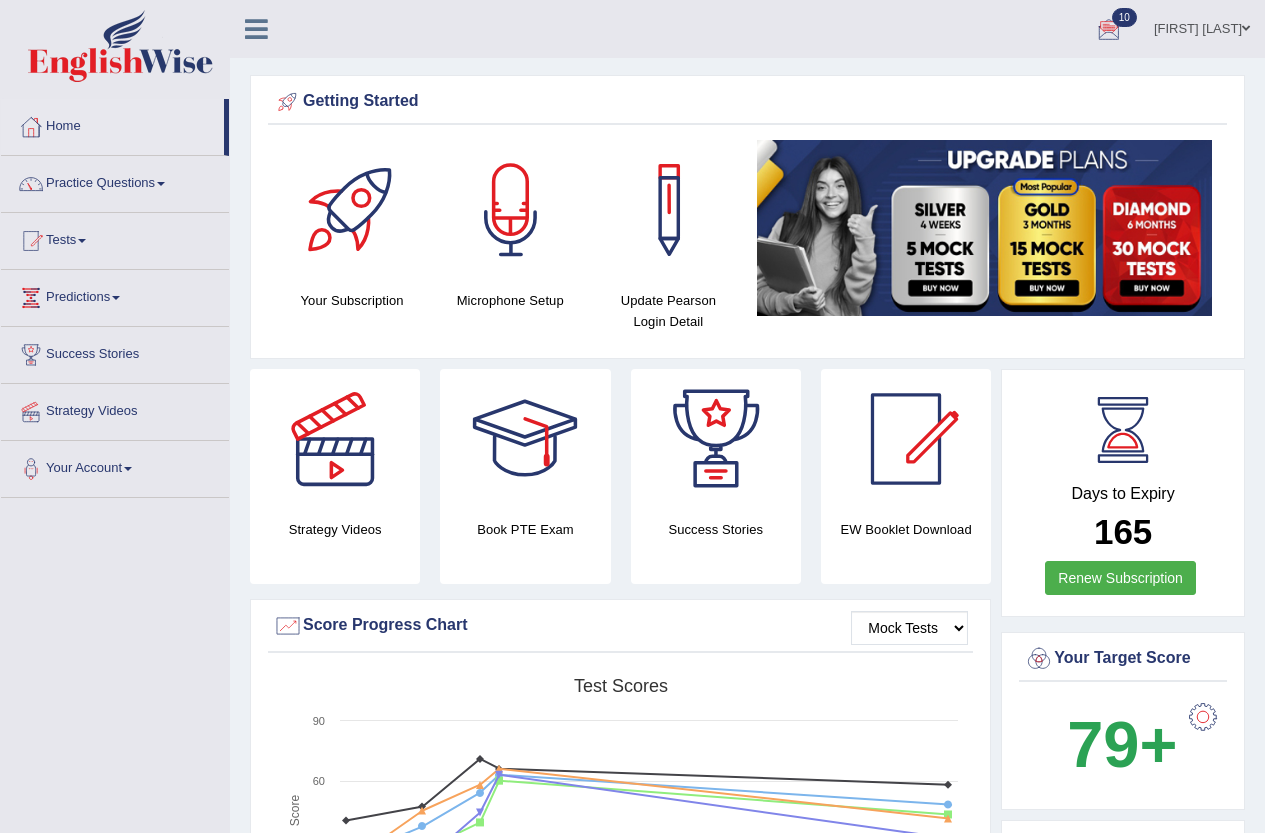 click on "Ekaterina Danilova" at bounding box center [1202, 26] 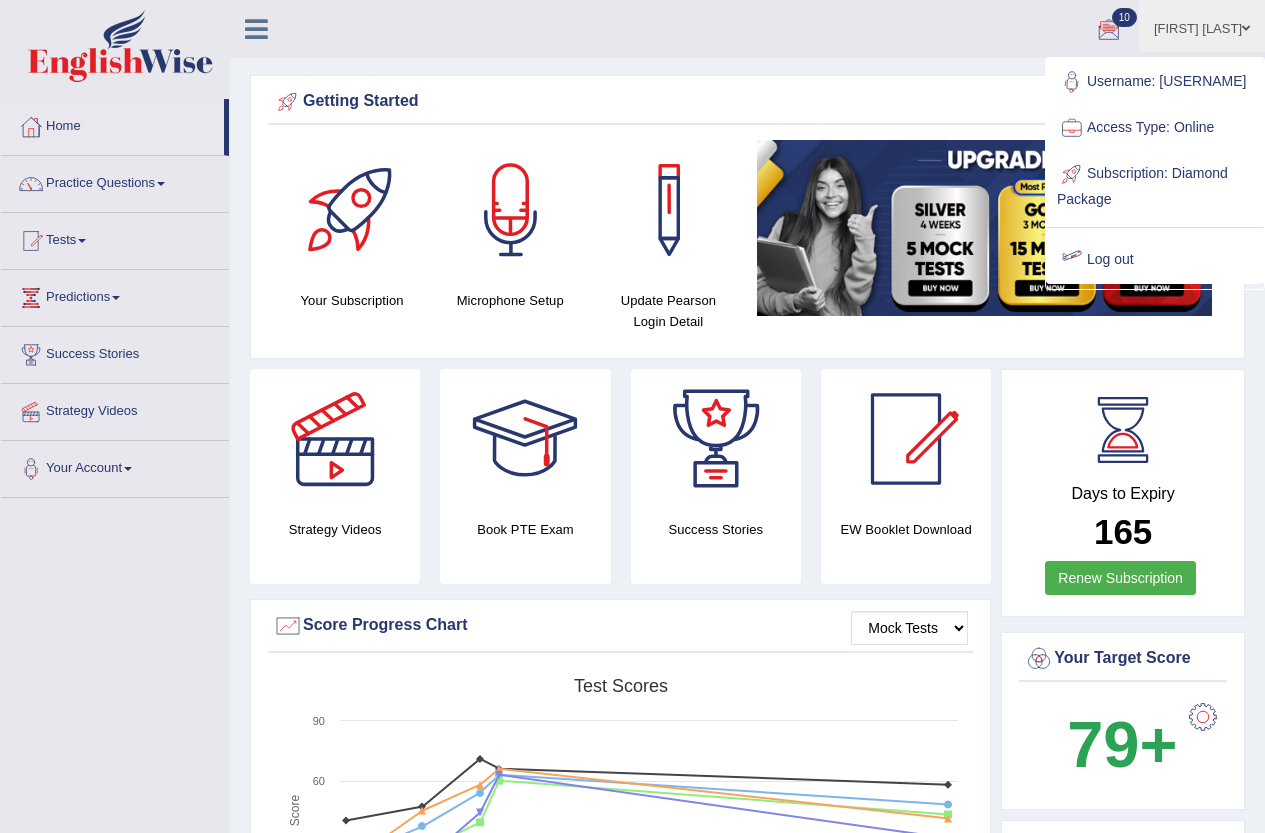 click on "Log out" at bounding box center (1155, 260) 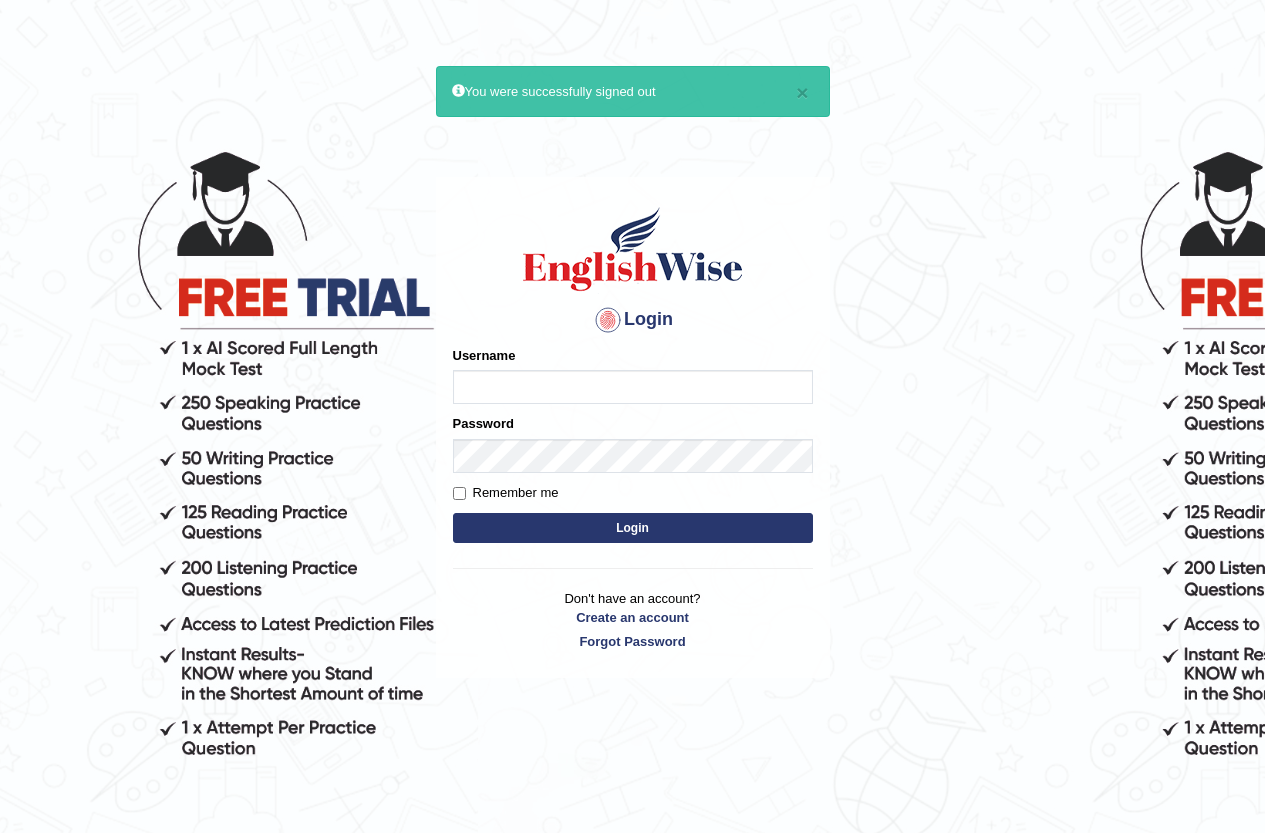 scroll, scrollTop: 0, scrollLeft: 0, axis: both 